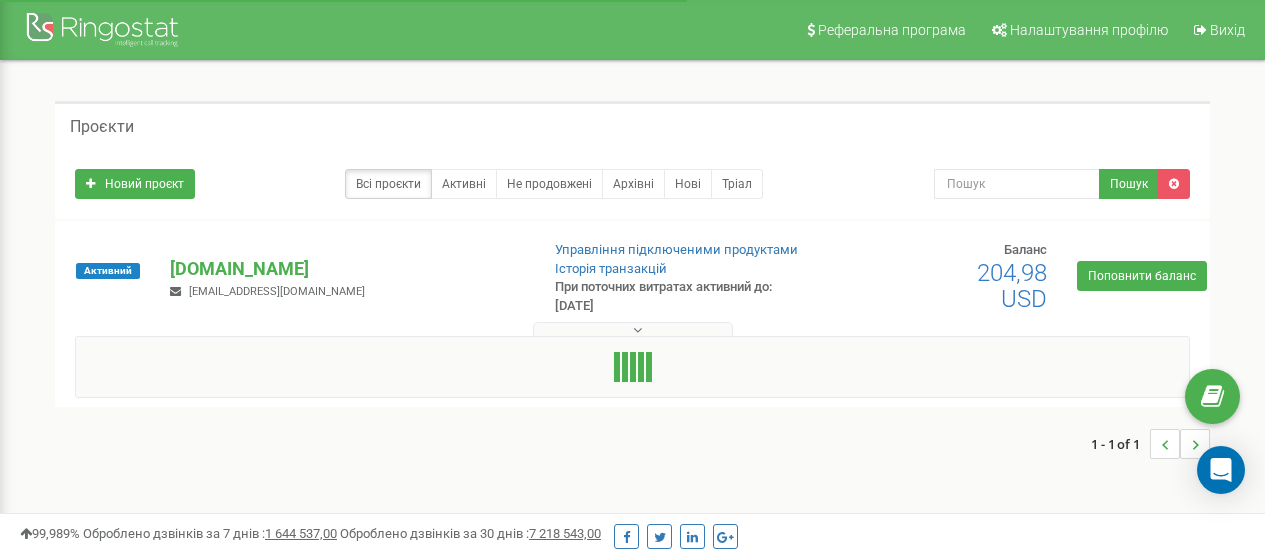 scroll, scrollTop: 0, scrollLeft: 0, axis: both 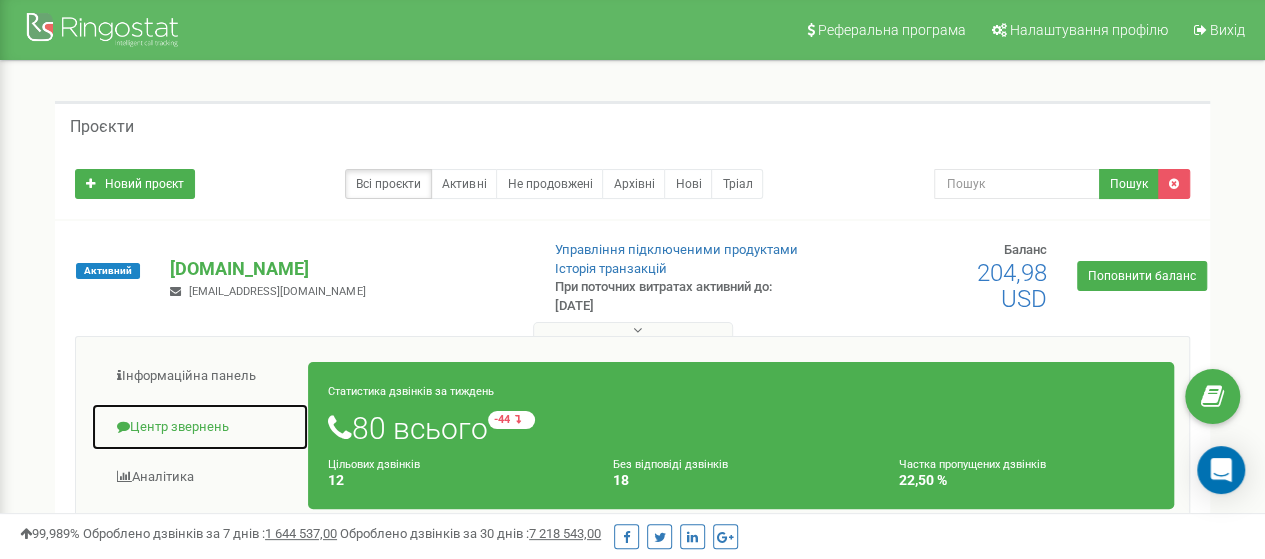 click on "Центр звернень" at bounding box center (200, 427) 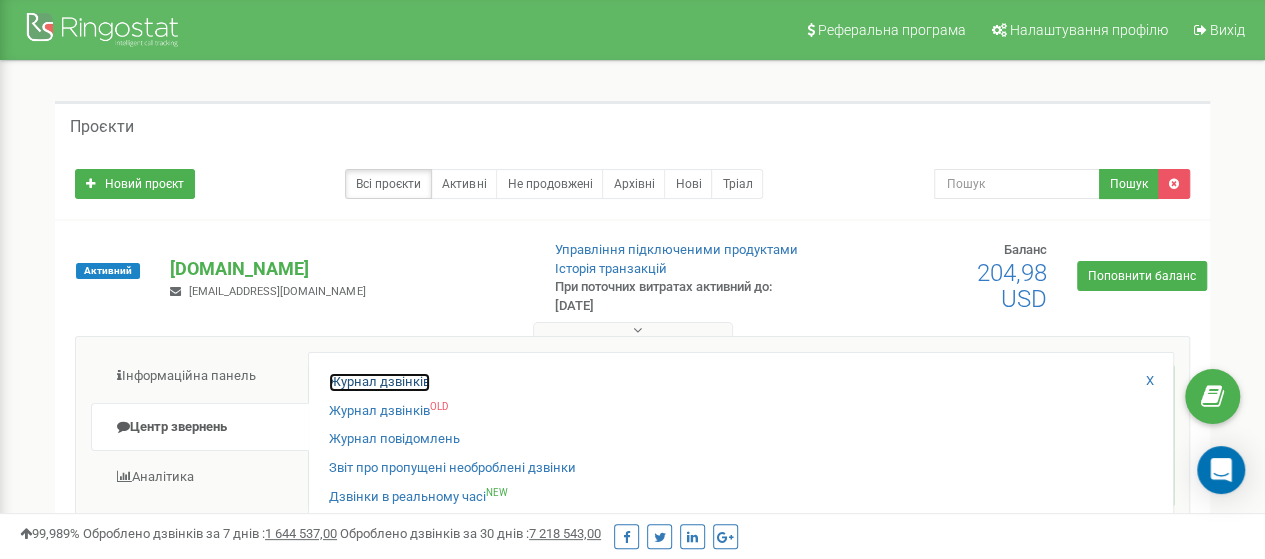 click on "Журнал дзвінків" at bounding box center [379, 382] 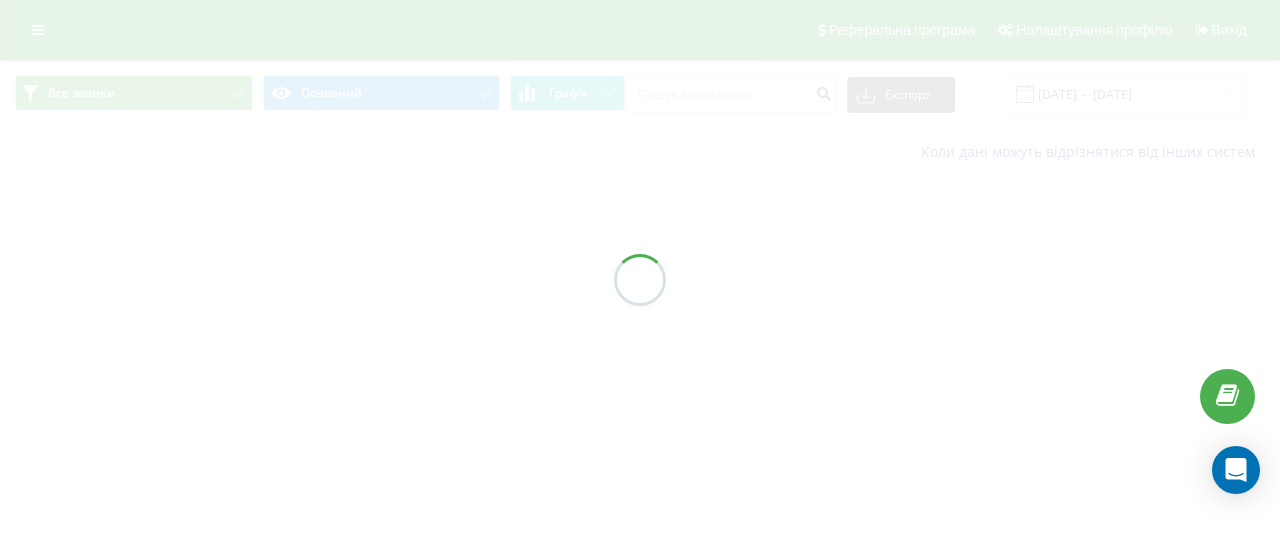 scroll, scrollTop: 0, scrollLeft: 0, axis: both 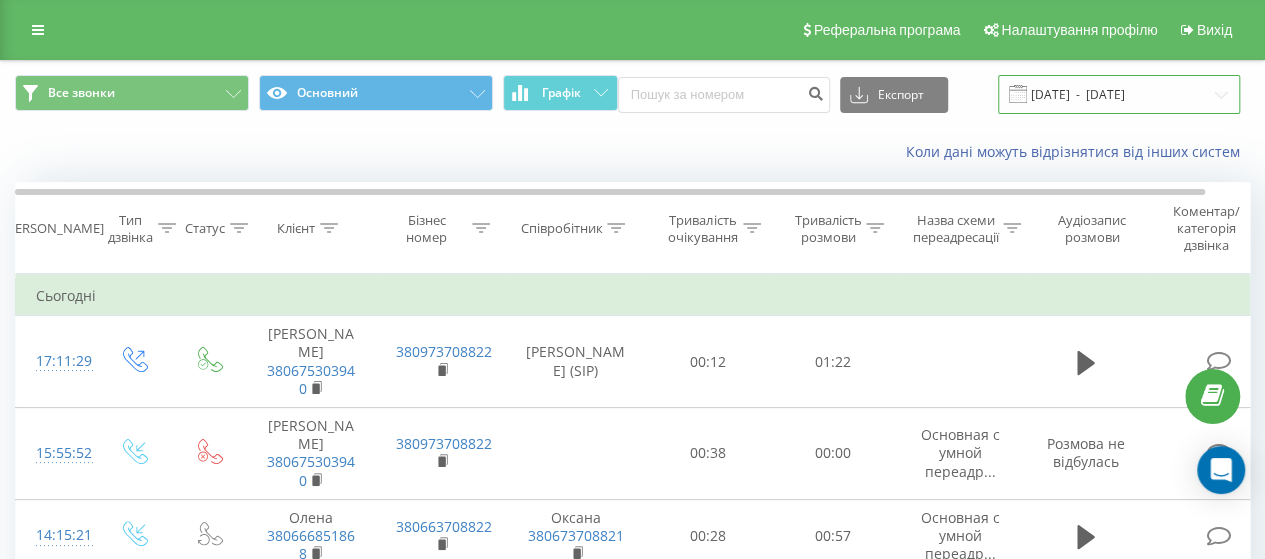 click on "11.06.2025  -  11.07.2025" at bounding box center [1119, 94] 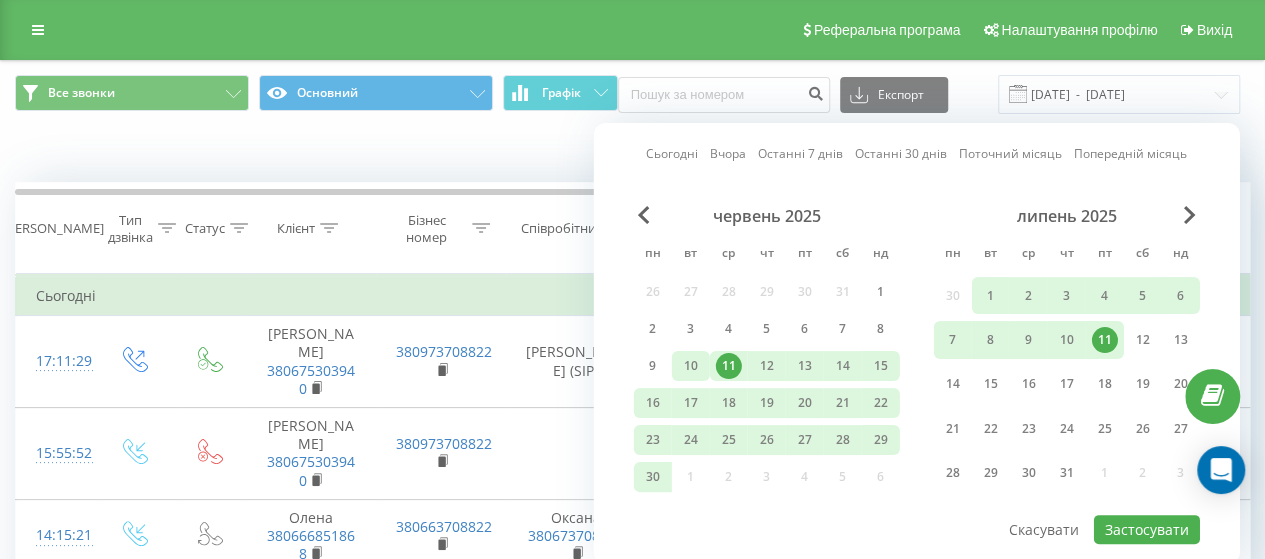 click on "10" at bounding box center [691, 366] 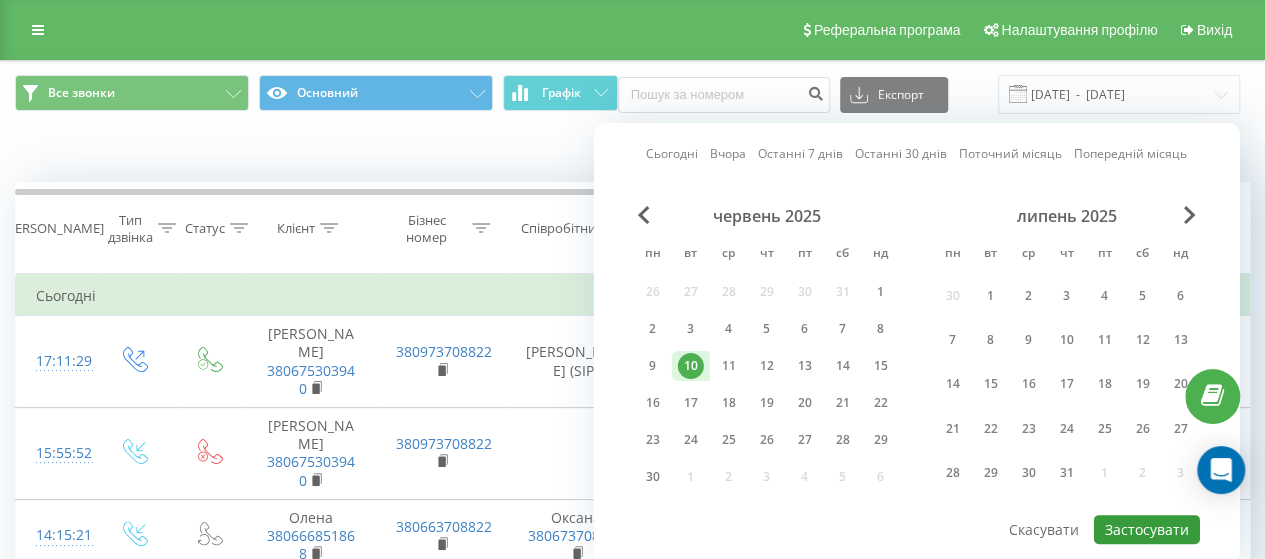 click on "Застосувати" at bounding box center [1147, 529] 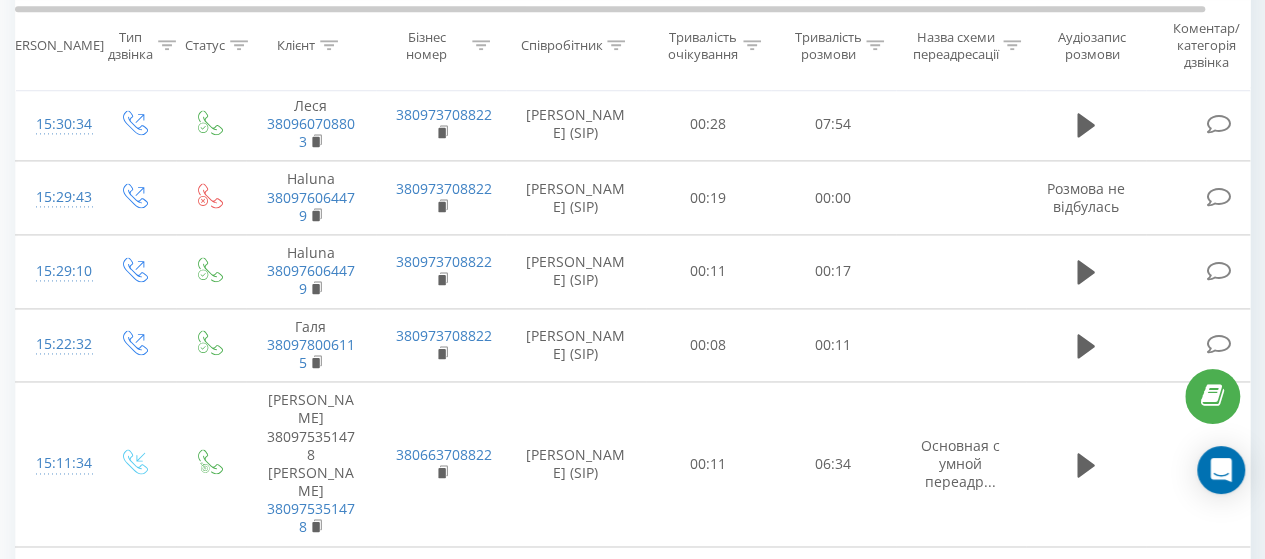 scroll, scrollTop: 1466, scrollLeft: 0, axis: vertical 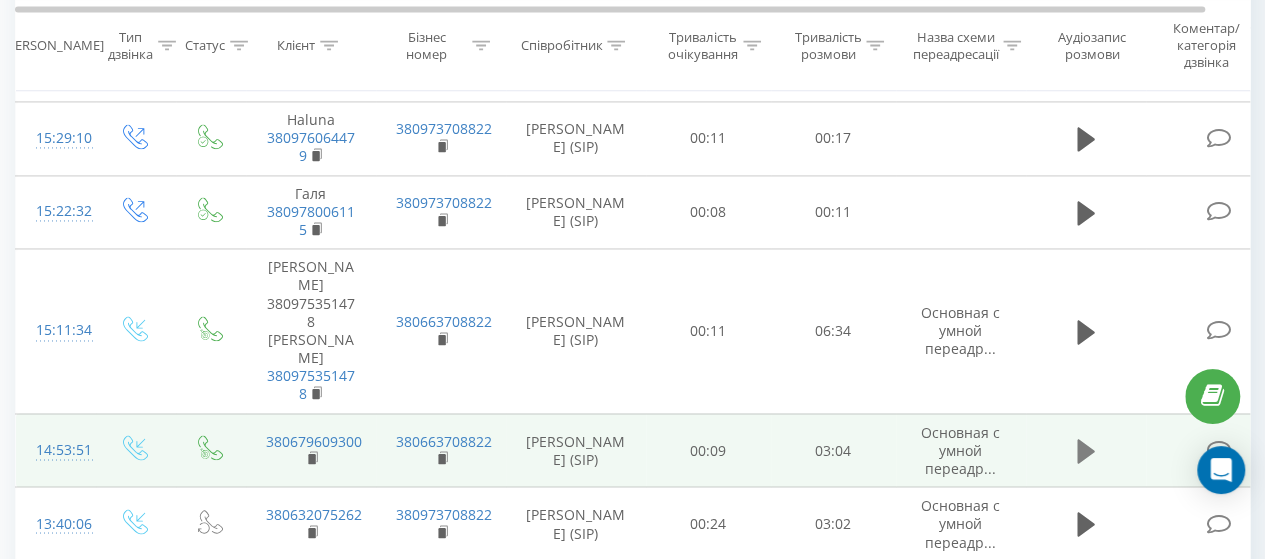 click at bounding box center [1086, 451] 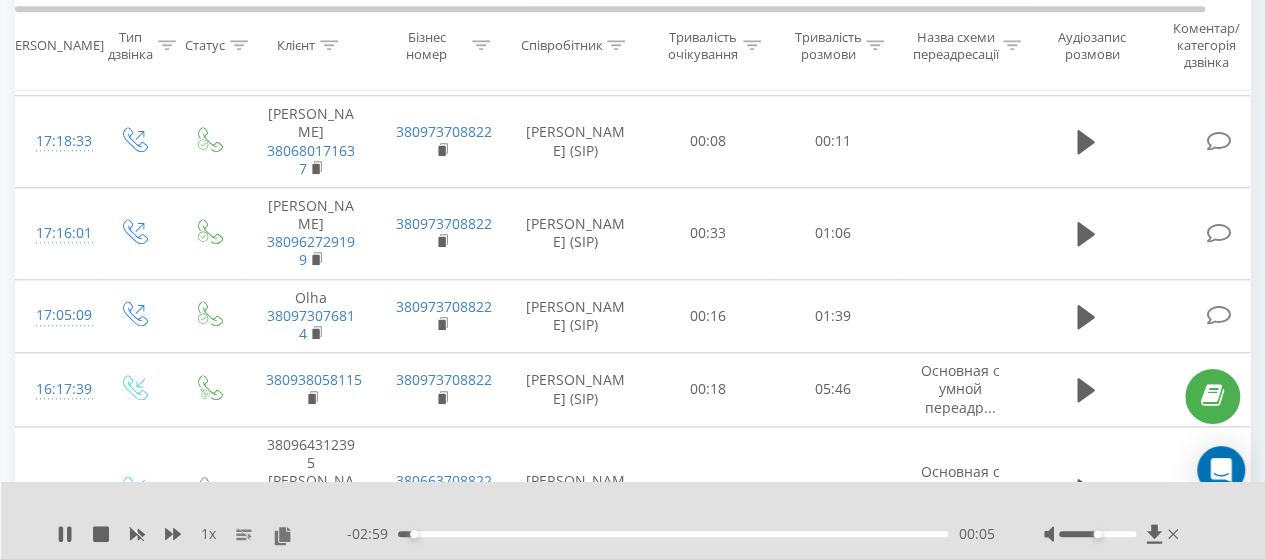 scroll, scrollTop: 0, scrollLeft: 0, axis: both 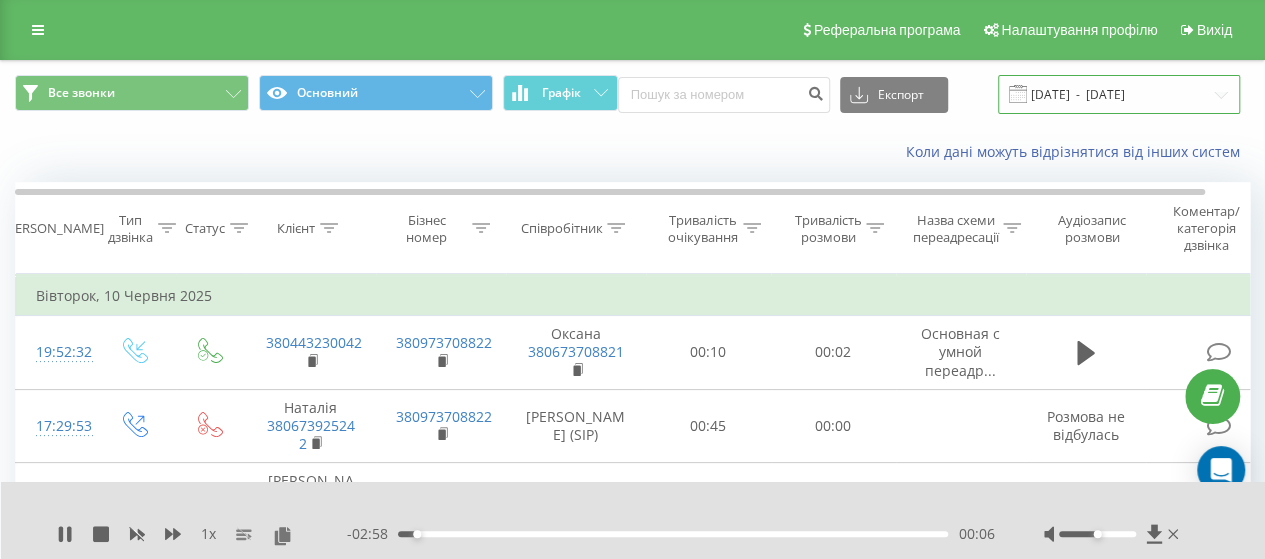 click on "10.06.2025  -  10.06.2025" at bounding box center [1119, 94] 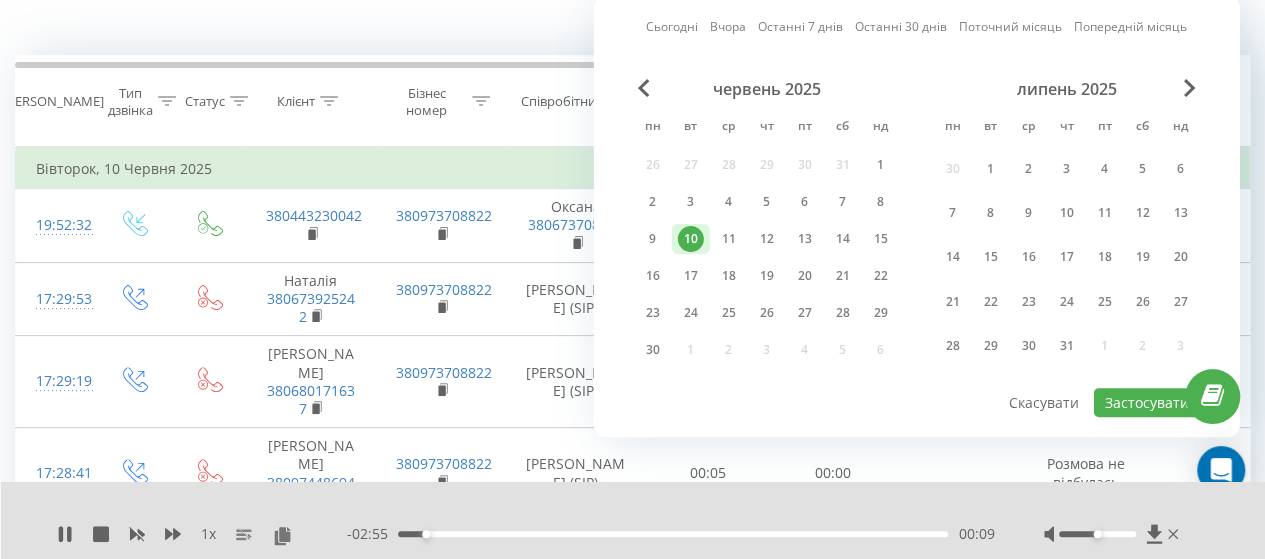 scroll, scrollTop: 0, scrollLeft: 0, axis: both 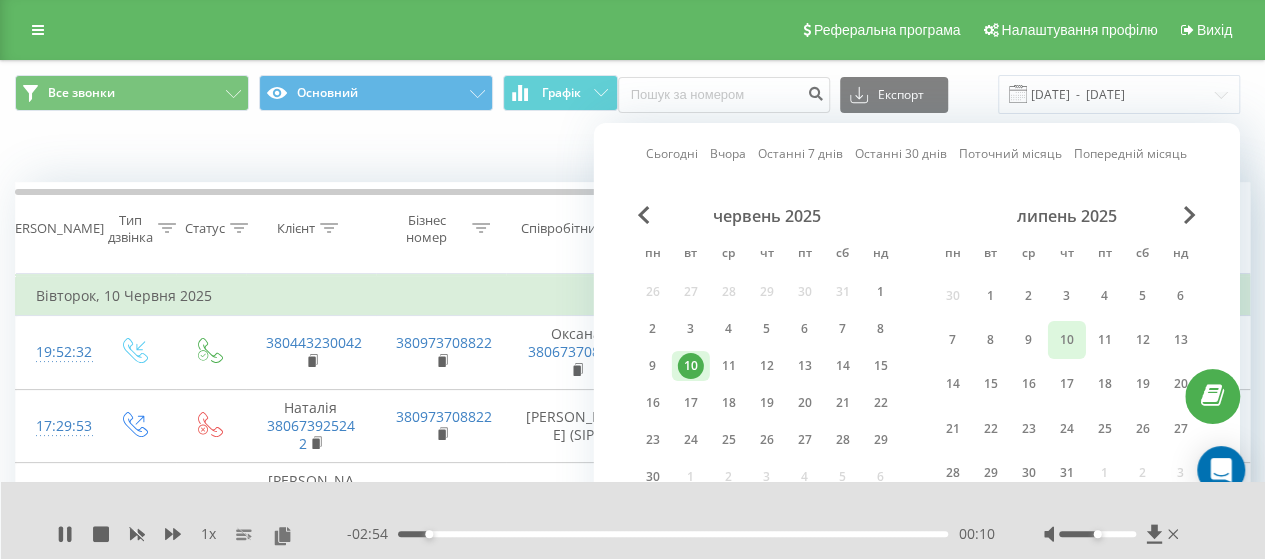 click on "10" at bounding box center [1067, 340] 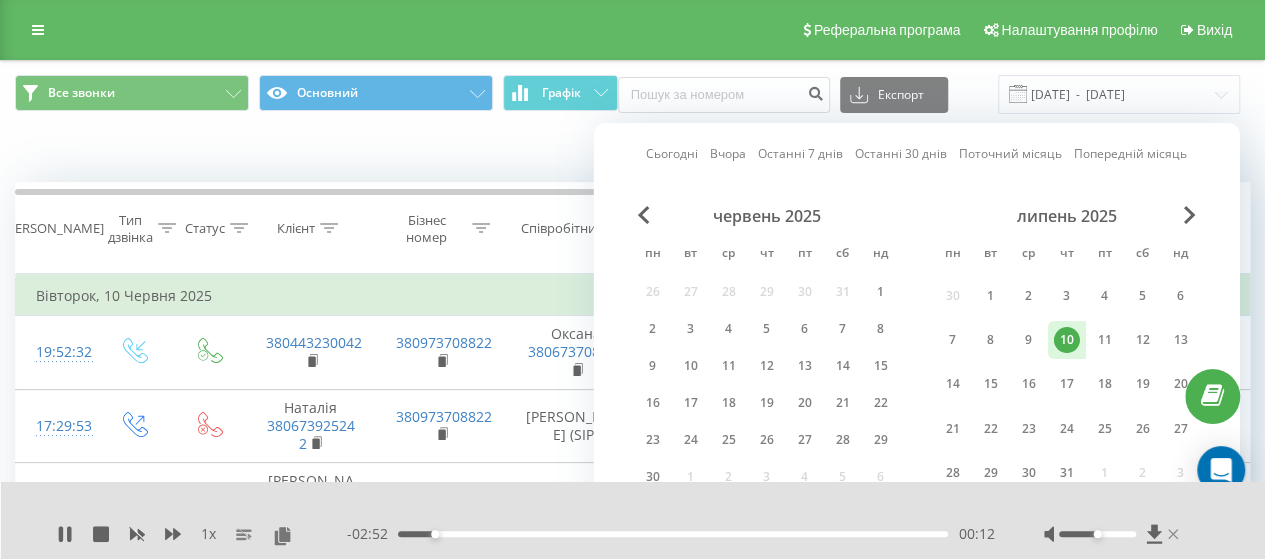 click 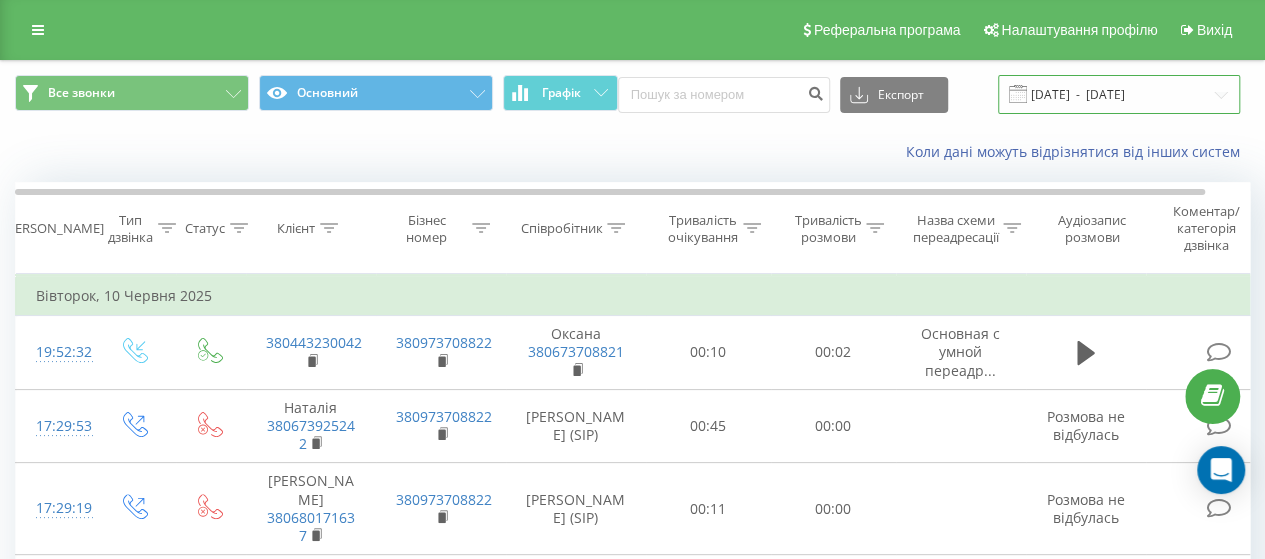 click on "10.06.2025  -  10.06.2025" at bounding box center (1119, 94) 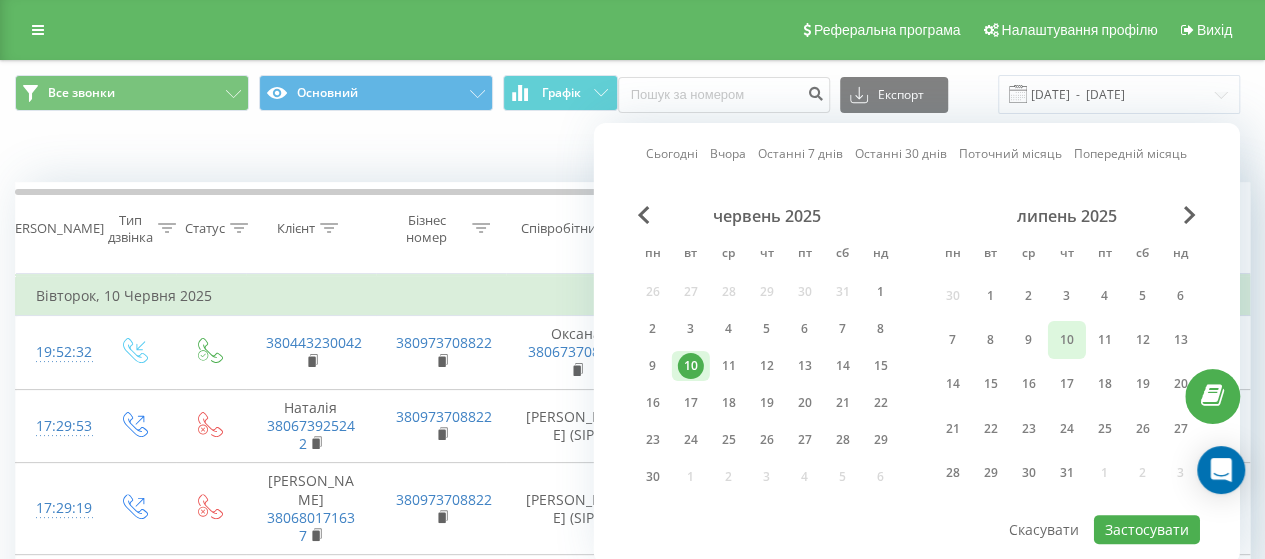 click on "10" at bounding box center (1067, 340) 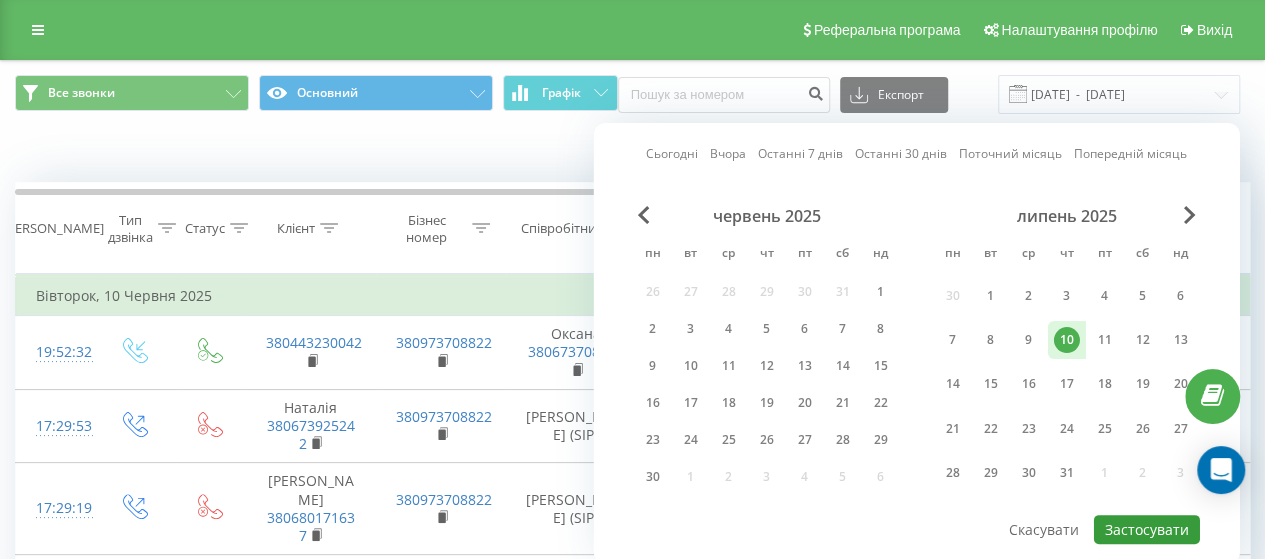 click on "Застосувати" at bounding box center (1147, 529) 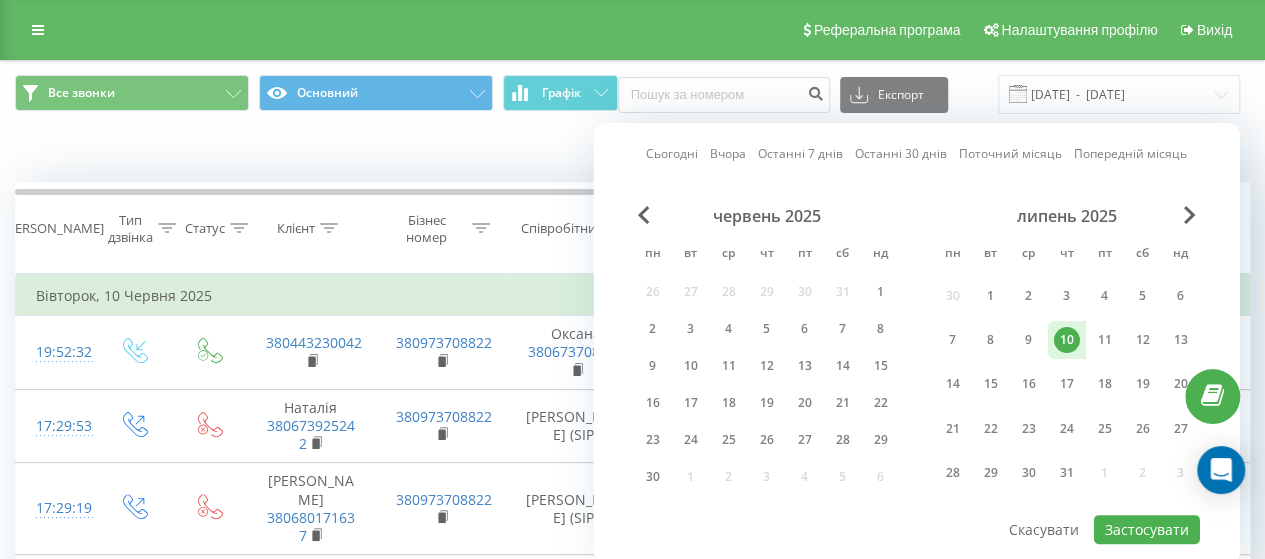 type on "10.07.2025  -  10.07.2025" 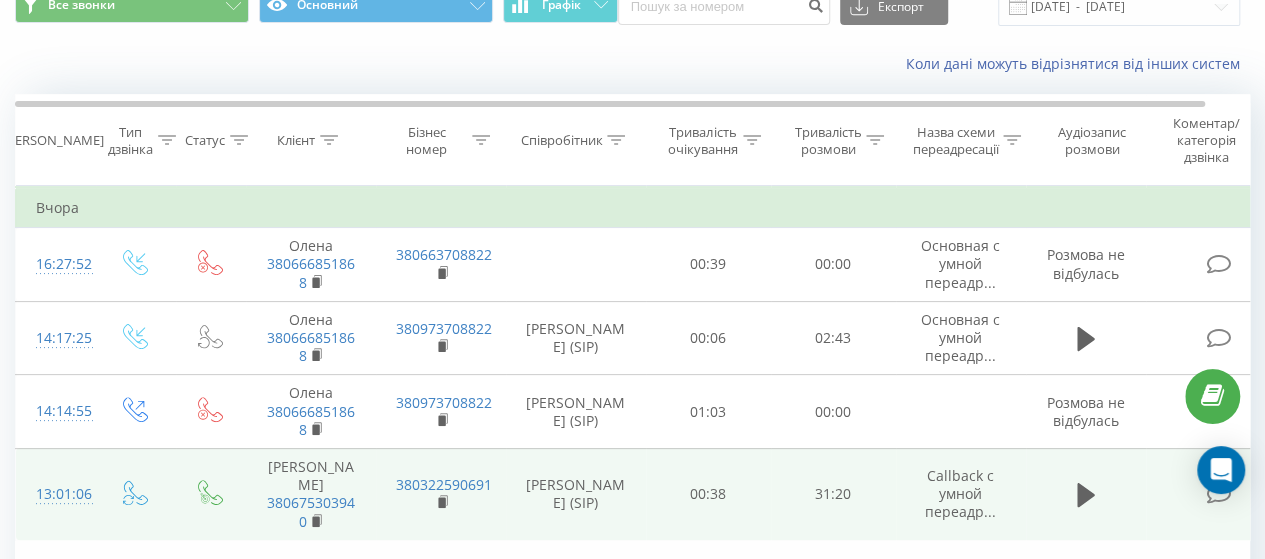 scroll, scrollTop: 133, scrollLeft: 0, axis: vertical 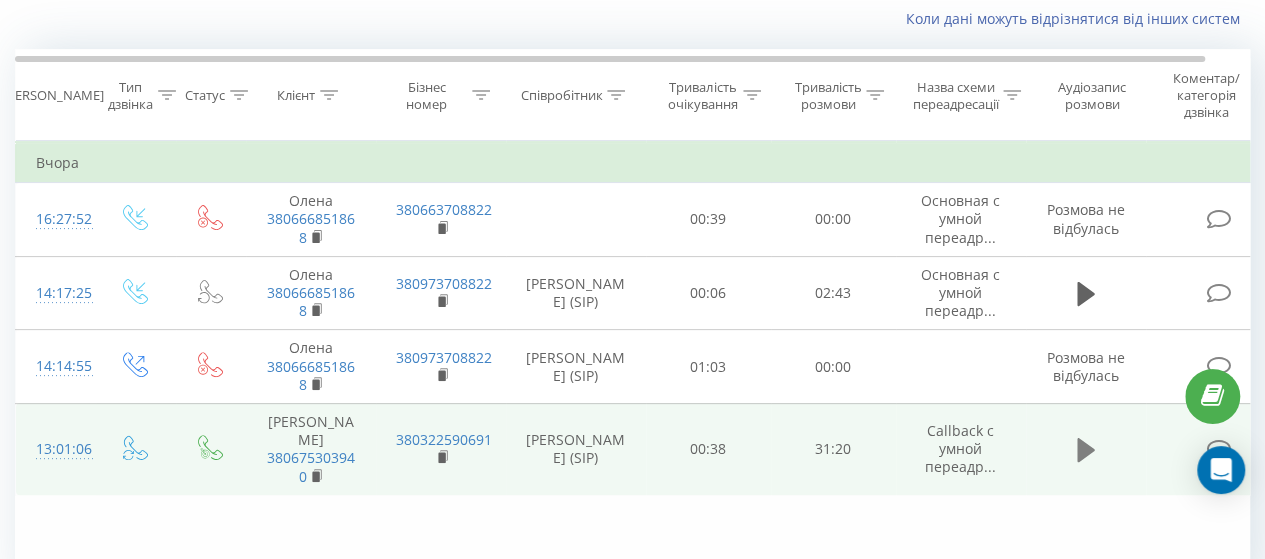 click 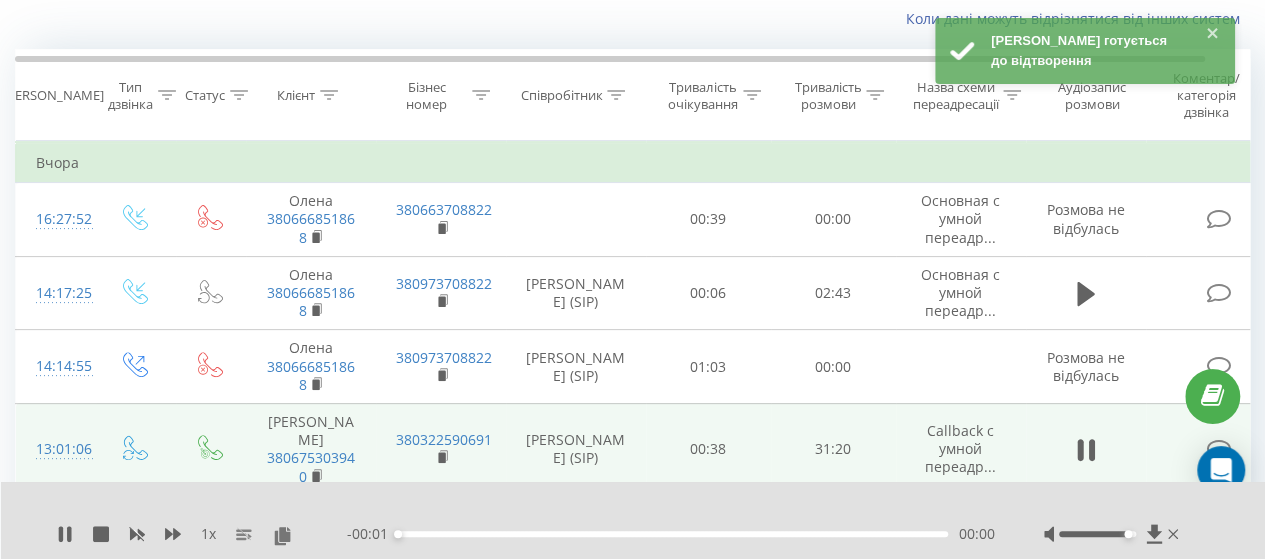 click at bounding box center [1097, 534] 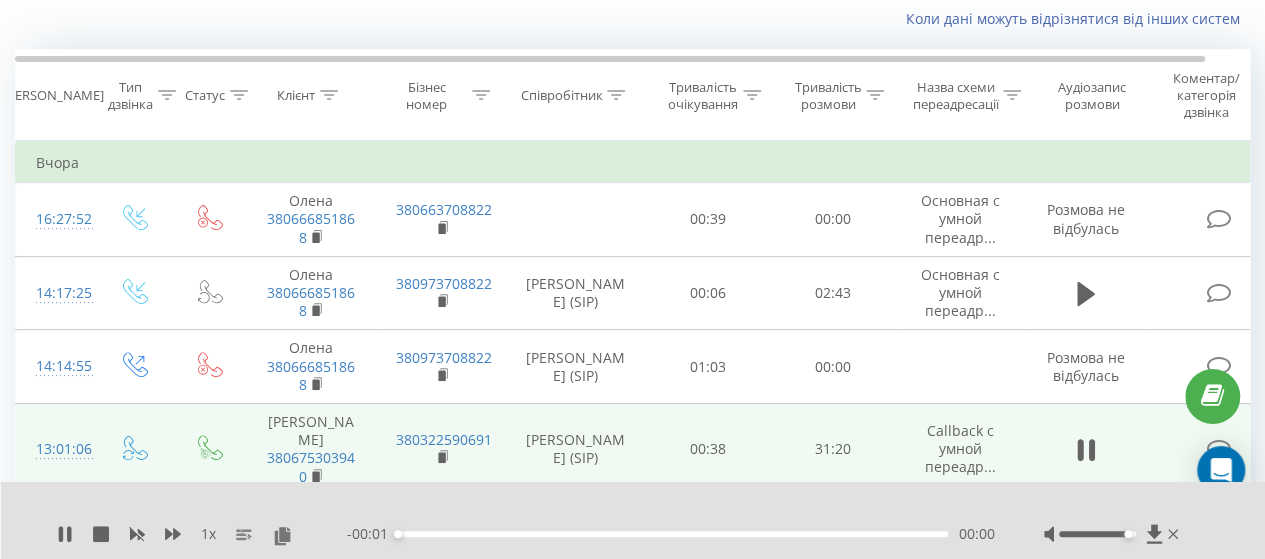 drag, startPoint x: 1157, startPoint y: 534, endPoint x: 1139, endPoint y: 531, distance: 18.248287 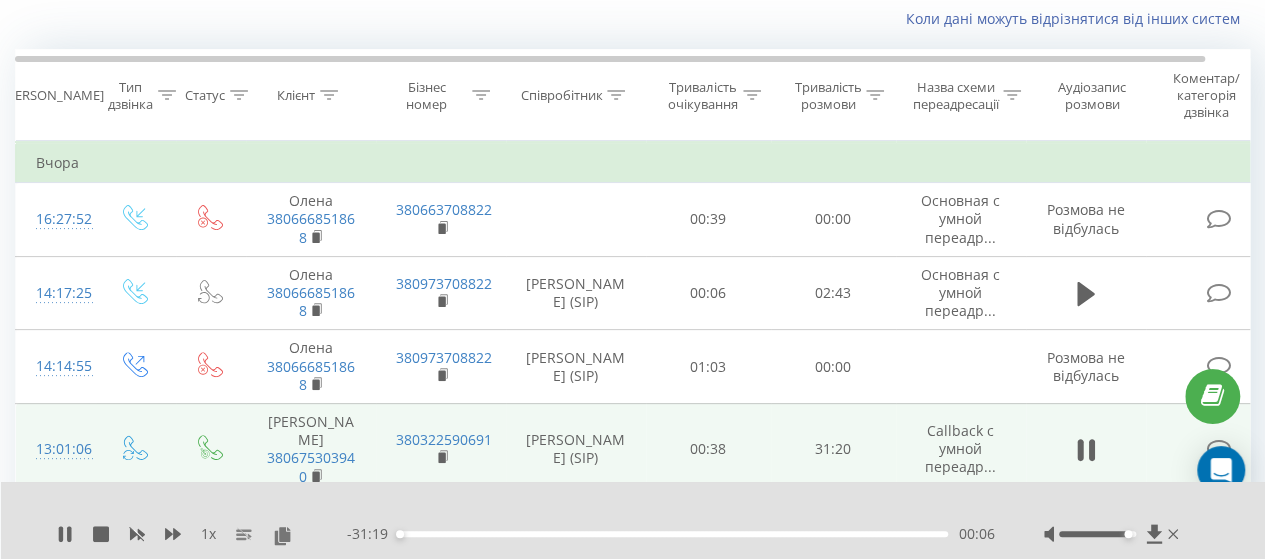 click 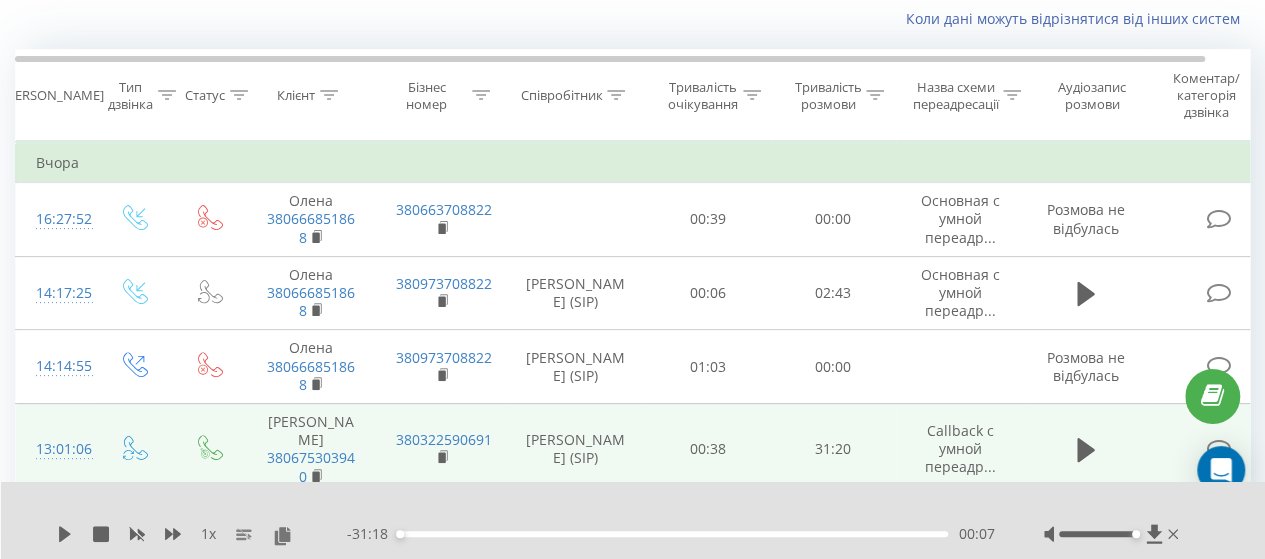 drag, startPoint x: 1128, startPoint y: 531, endPoint x: 1136, endPoint y: 540, distance: 12.0415945 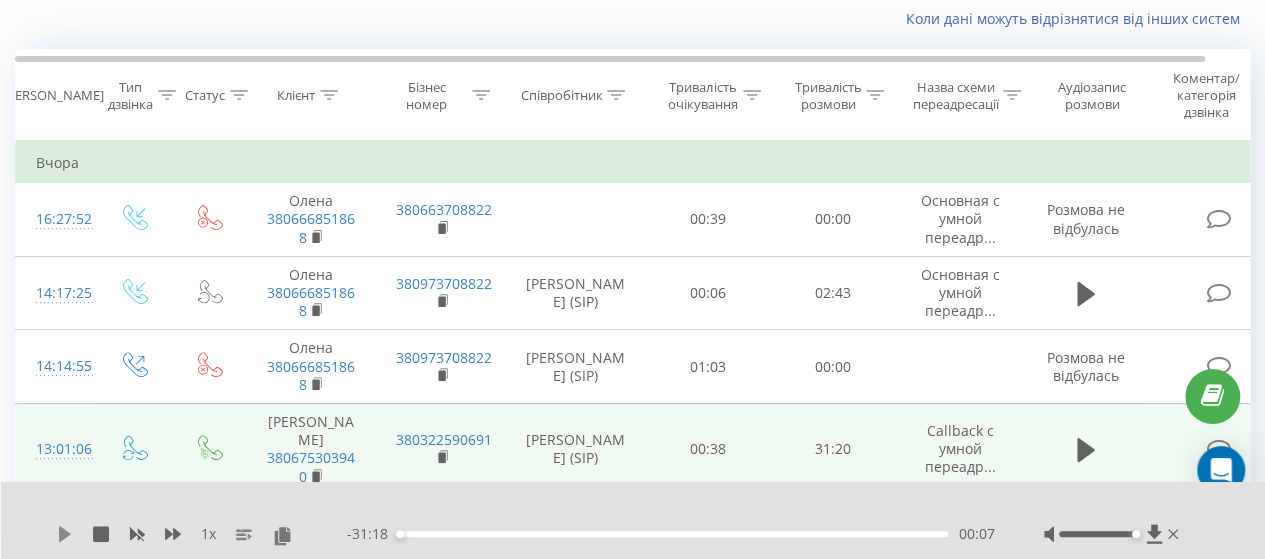 click 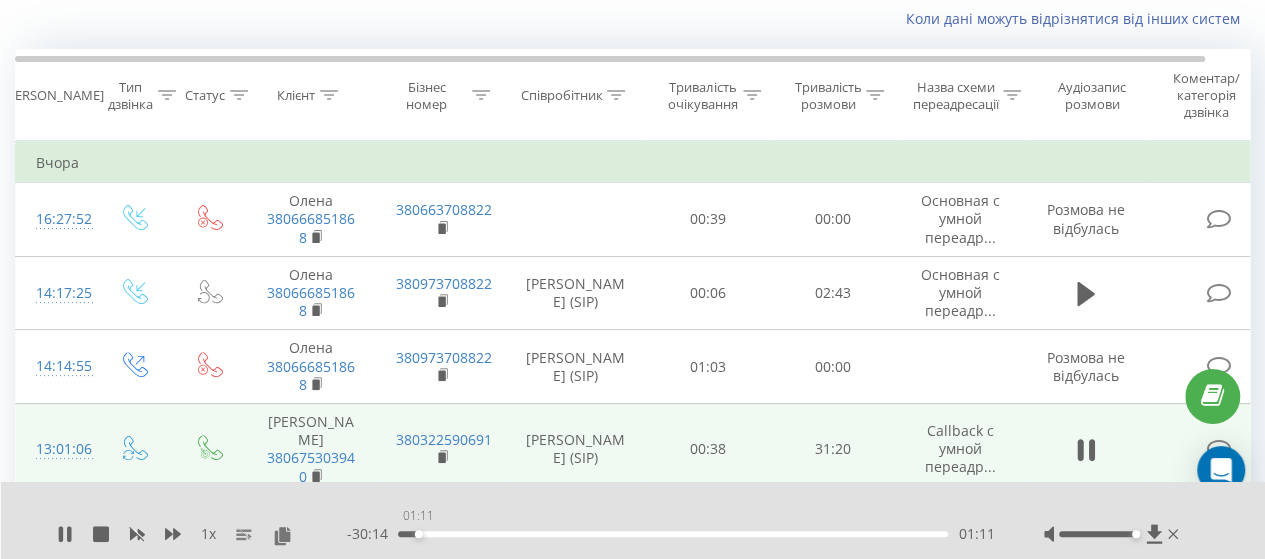 click on "01:11" at bounding box center (673, 534) 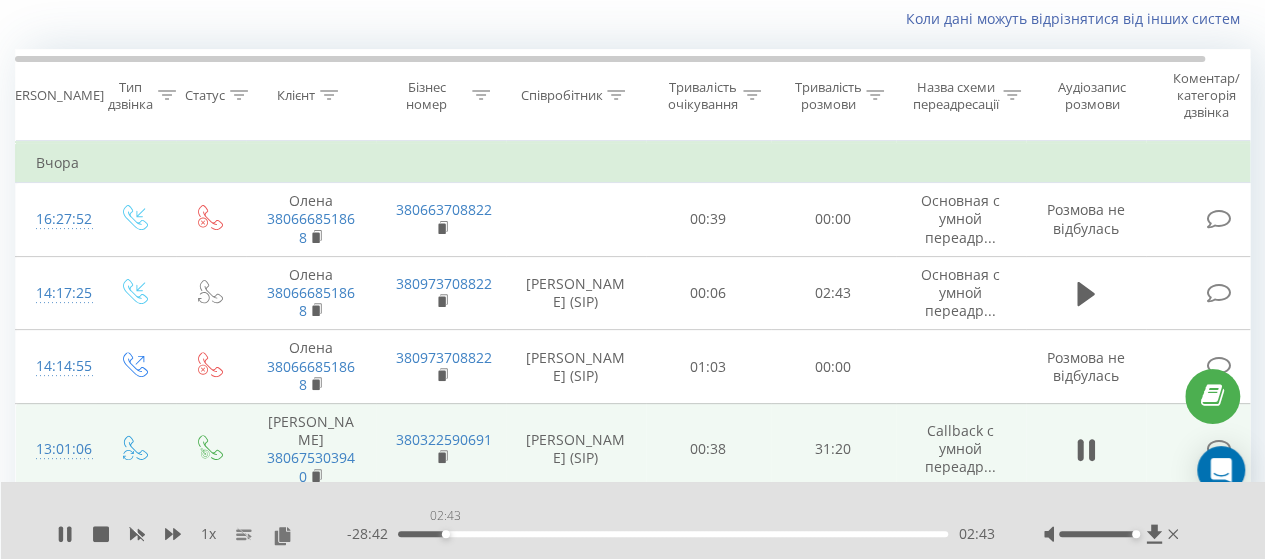 click on "02:43" at bounding box center (673, 534) 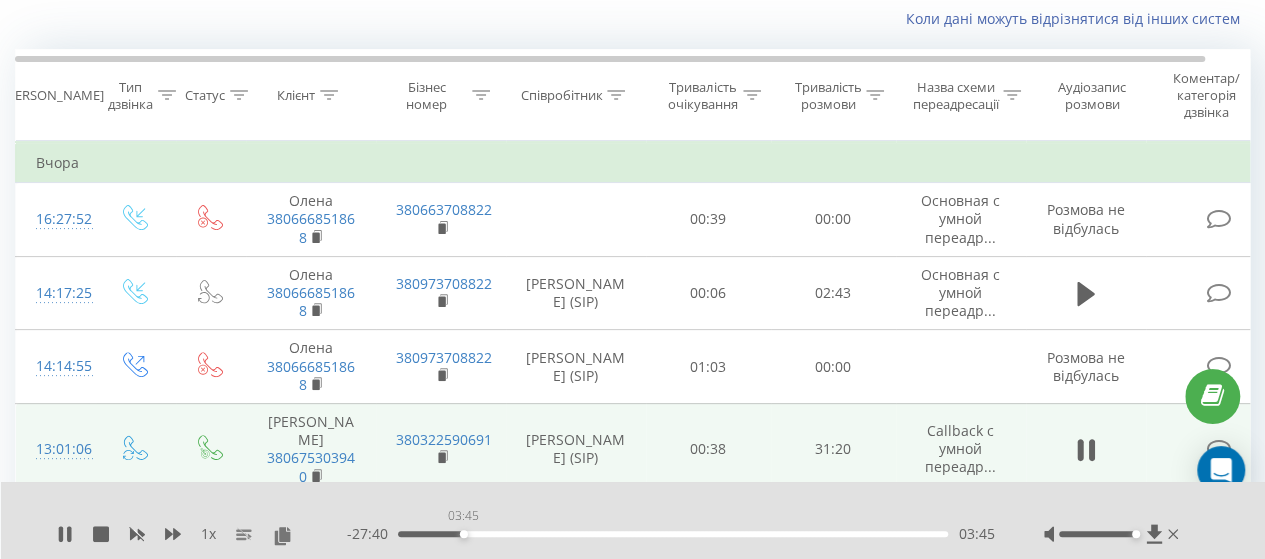 click on "03:45" at bounding box center [673, 534] 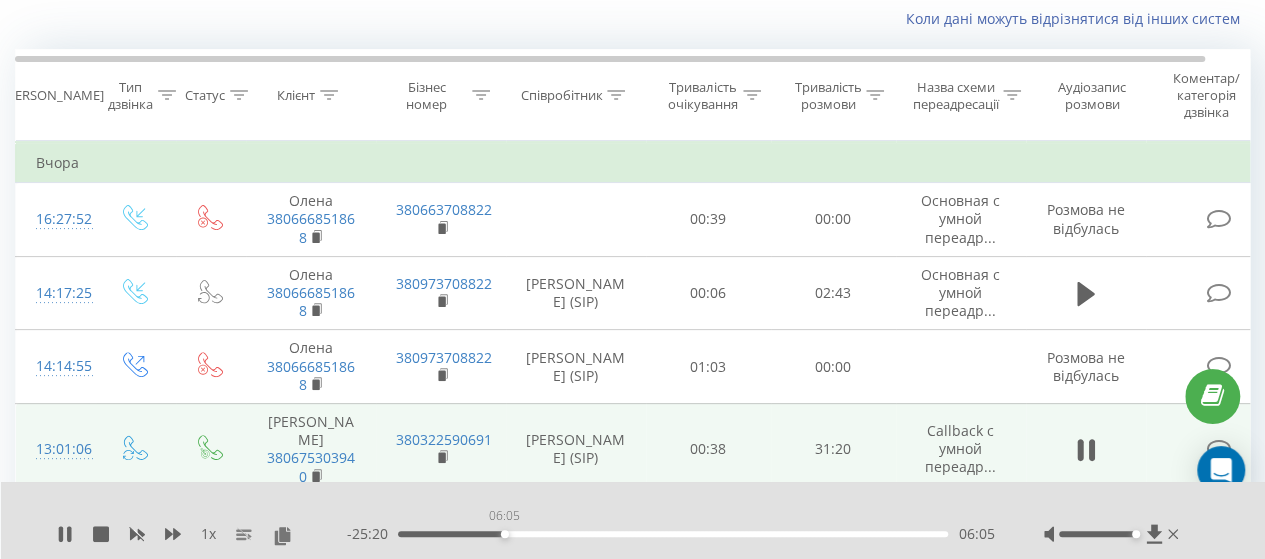click on "06:05" at bounding box center (673, 534) 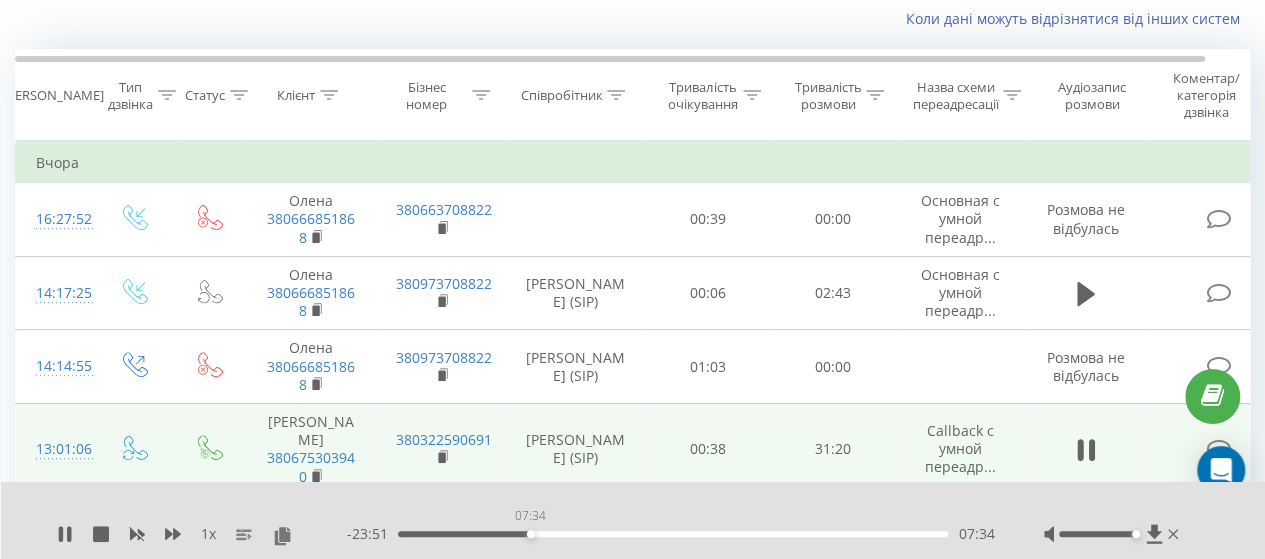click on "07:34" at bounding box center (673, 534) 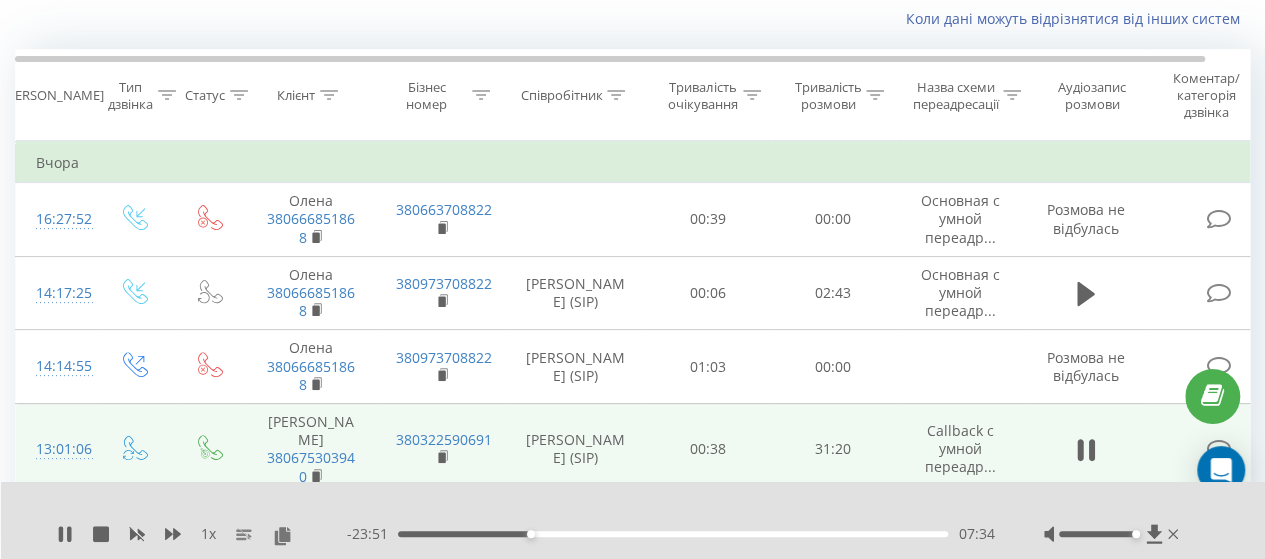 click on "07:34" at bounding box center [673, 534] 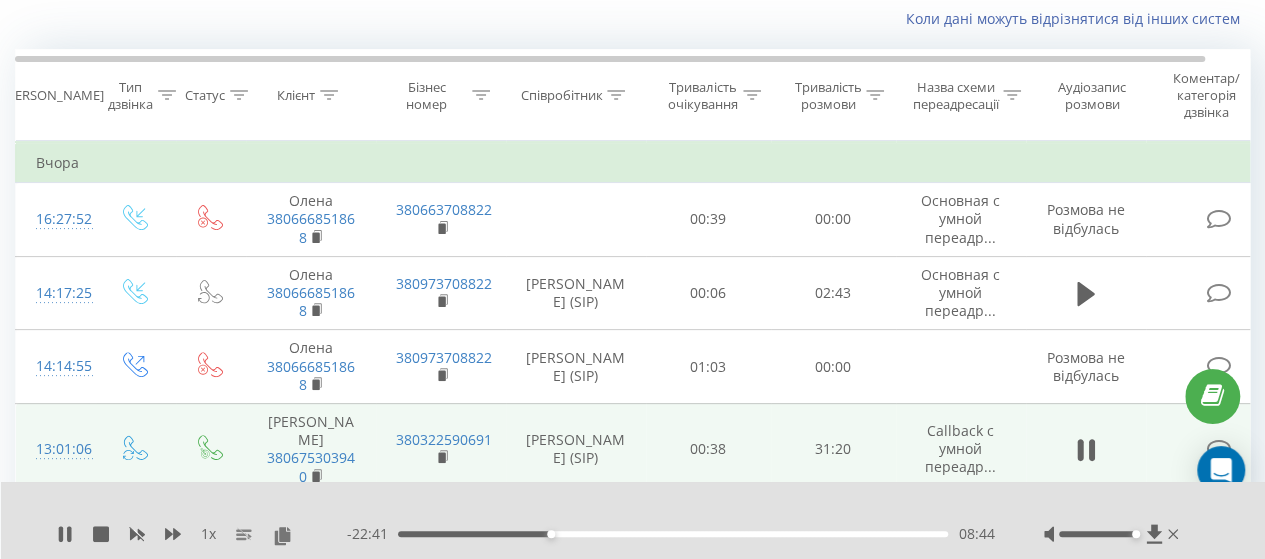 click on "08:44" at bounding box center (673, 534) 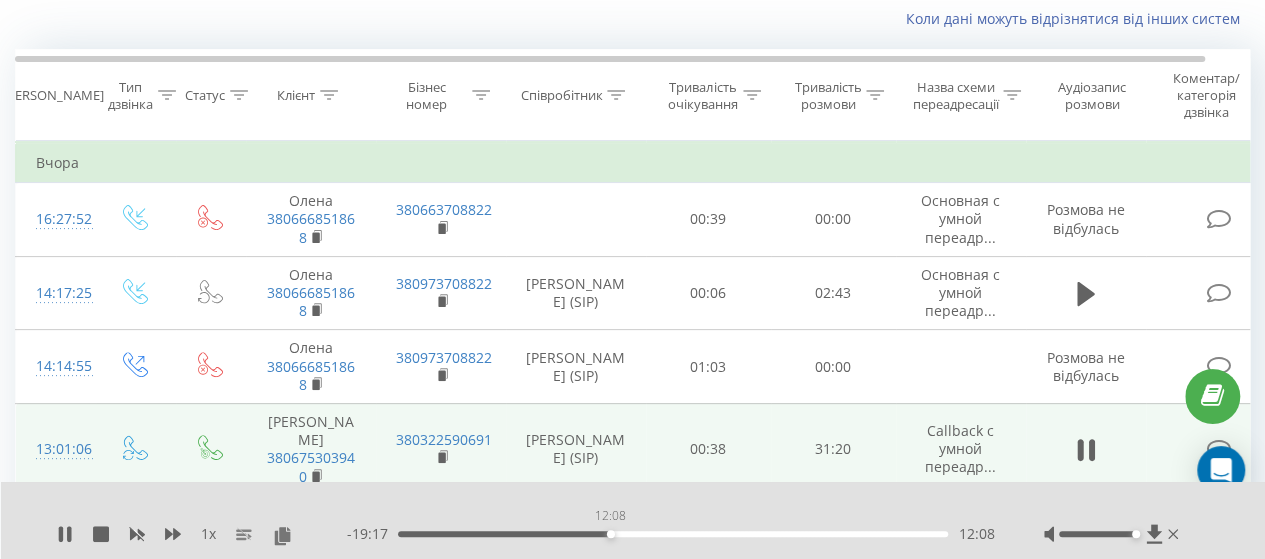 click on "12:08" at bounding box center [673, 534] 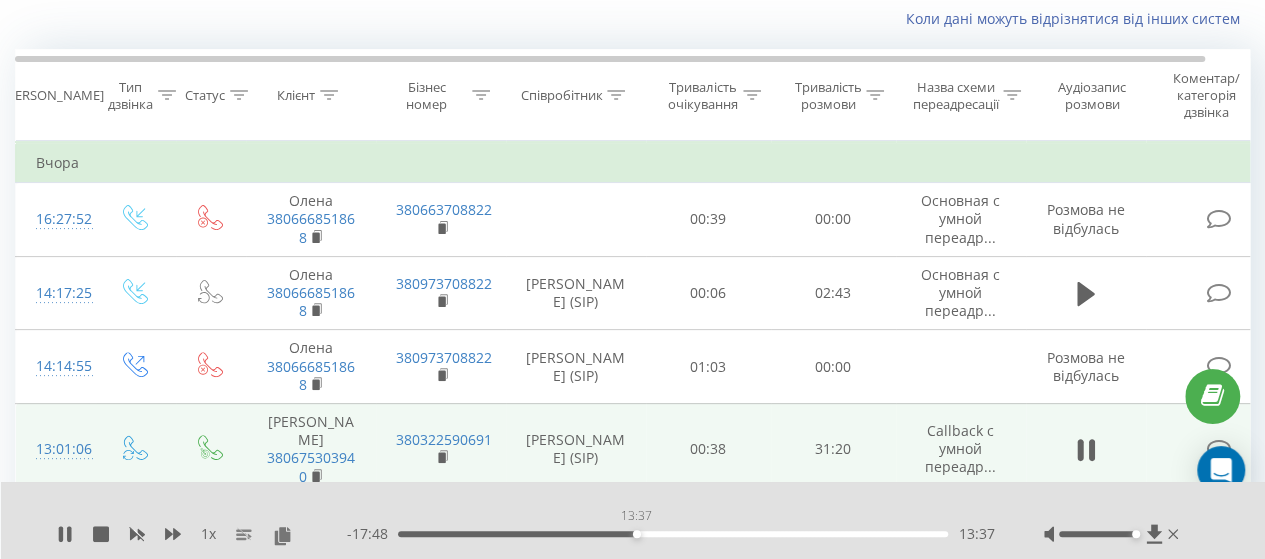 click on "13:37" at bounding box center (673, 534) 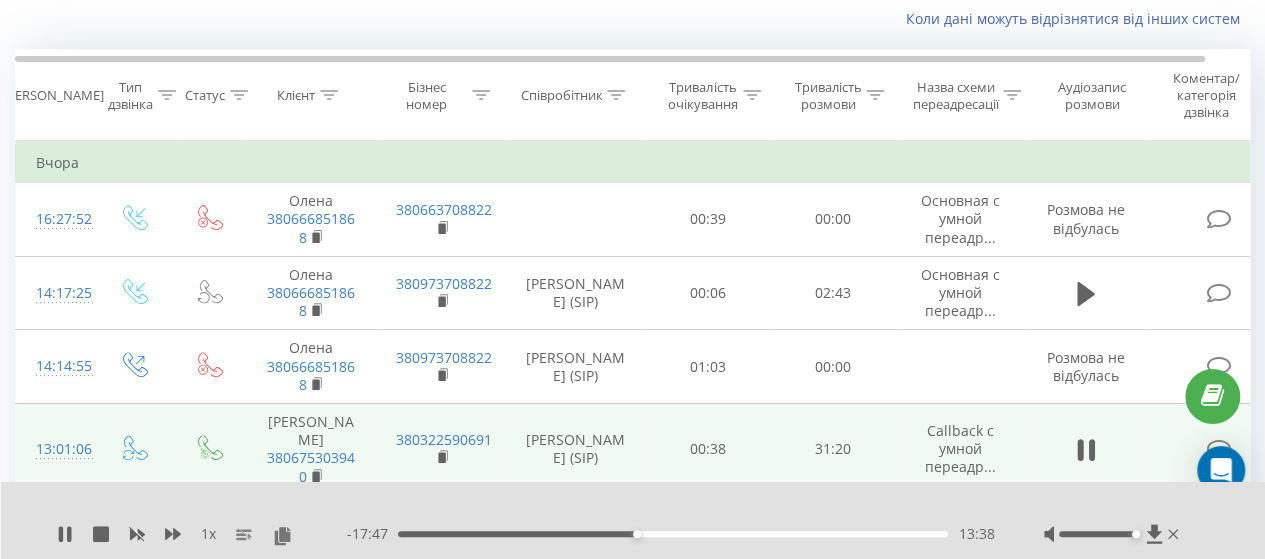 click on "13:38" at bounding box center [673, 534] 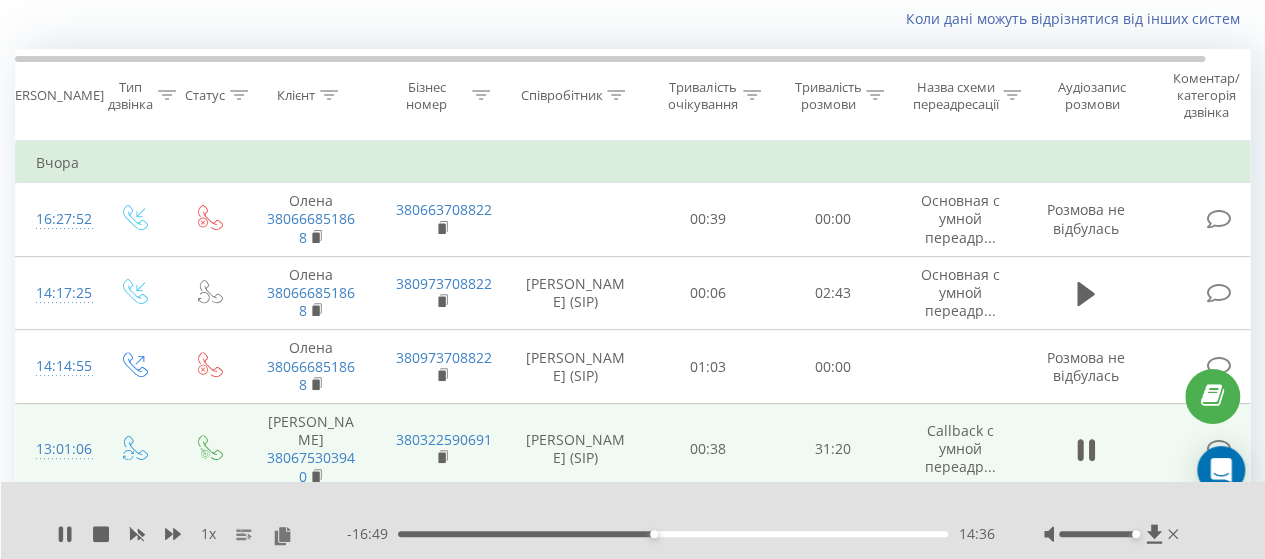 click on "14:36" at bounding box center (673, 534) 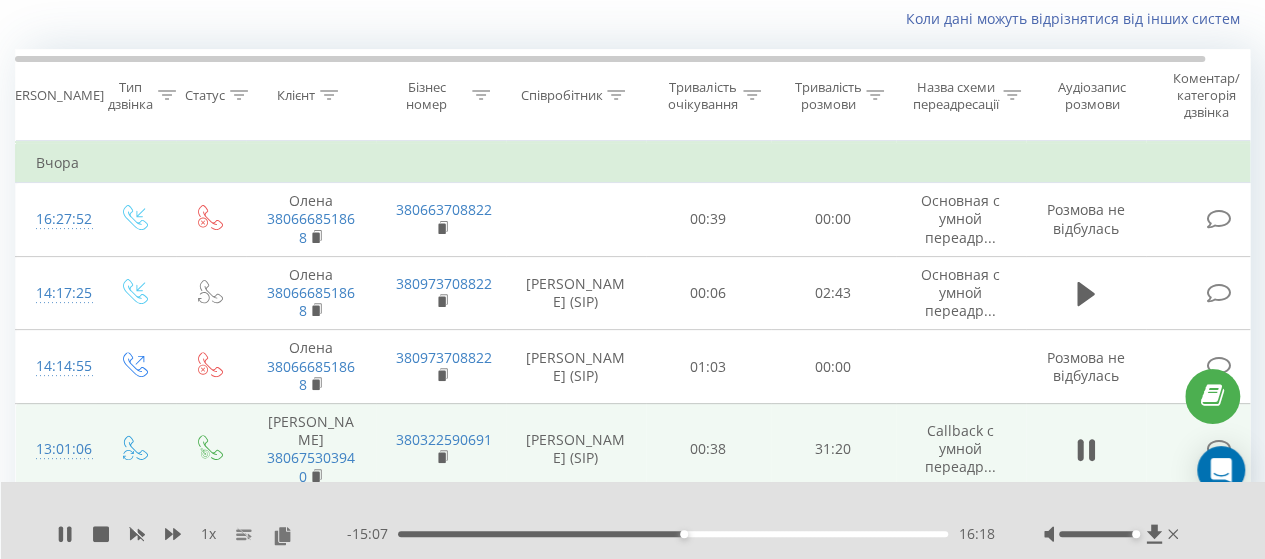 click on "- 15:07 16:18   16:18" at bounding box center (670, 534) 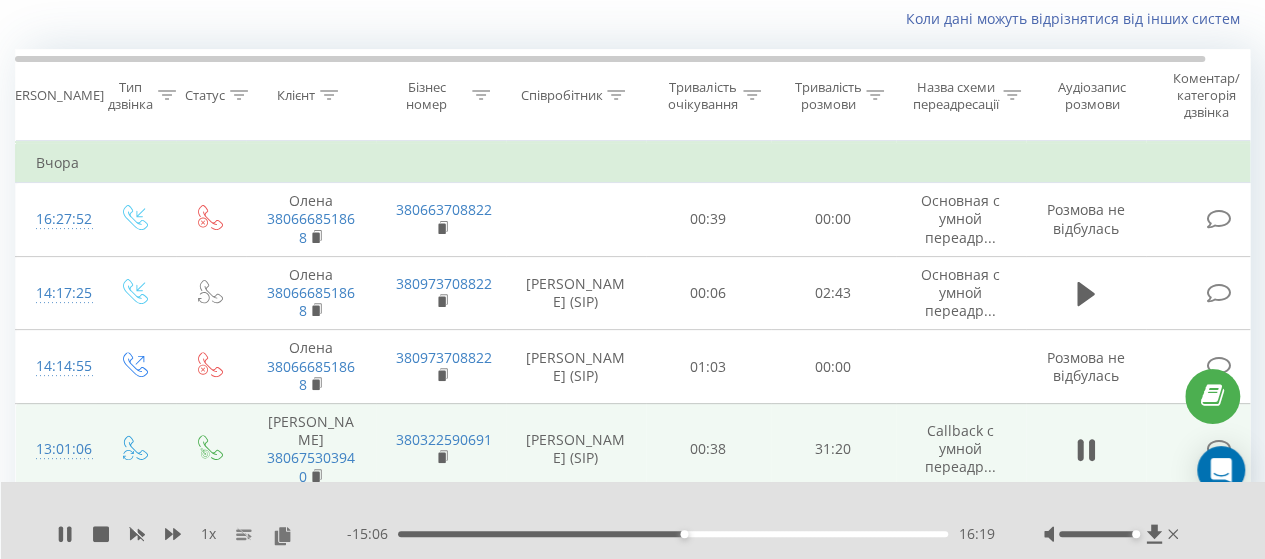 click on "16:19" at bounding box center (673, 534) 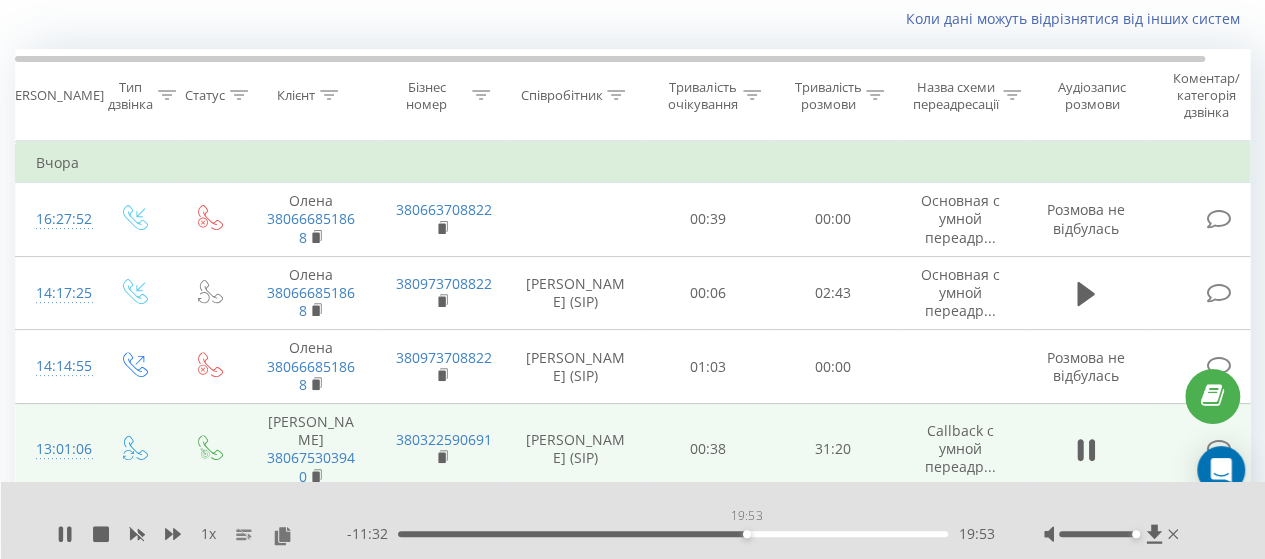 click on "19:53" at bounding box center [673, 534] 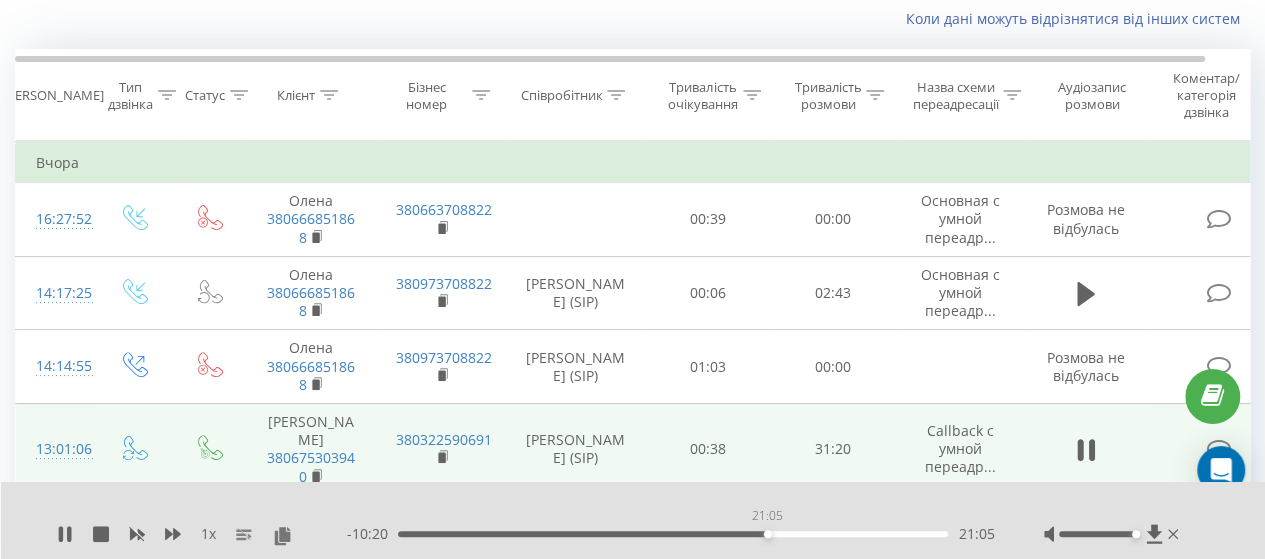 click on "21:05" at bounding box center [673, 534] 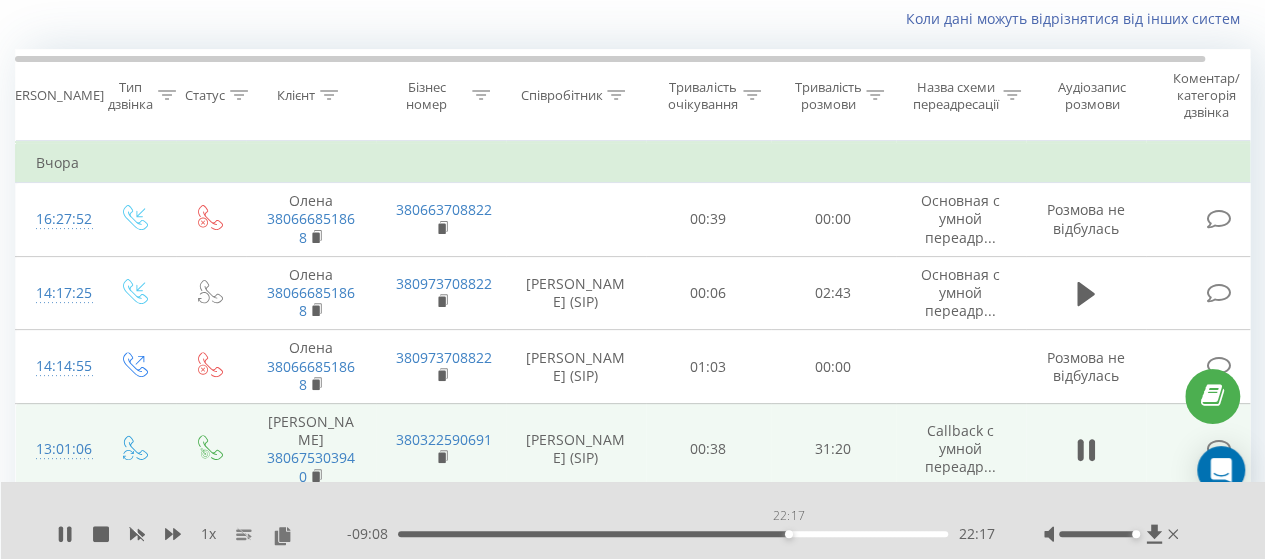click on "22:17" at bounding box center (673, 534) 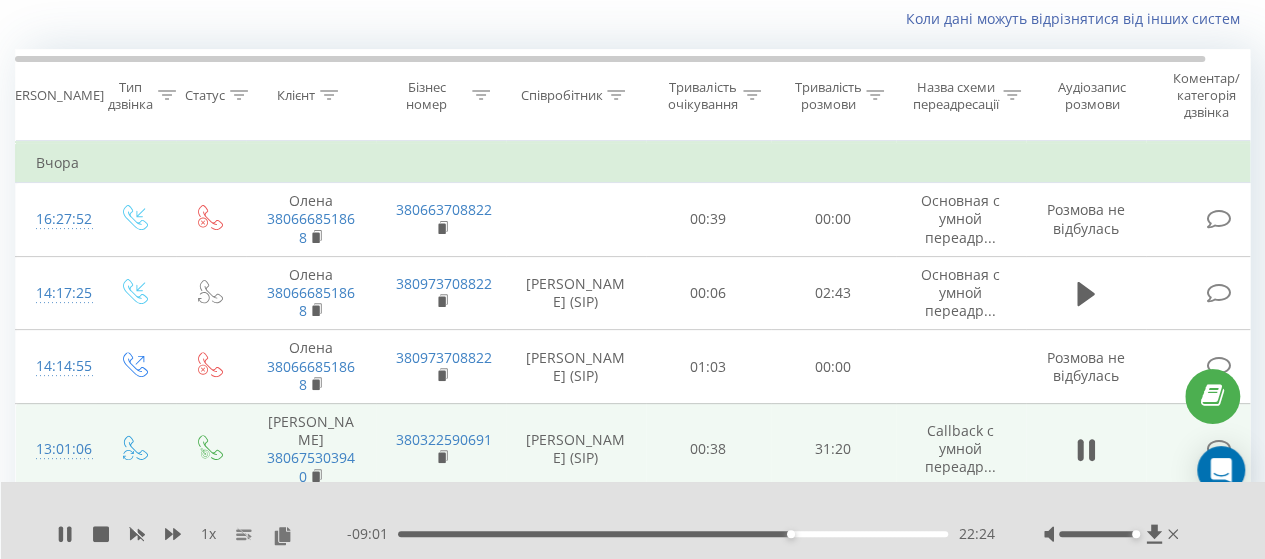 click on "22:24" at bounding box center (673, 534) 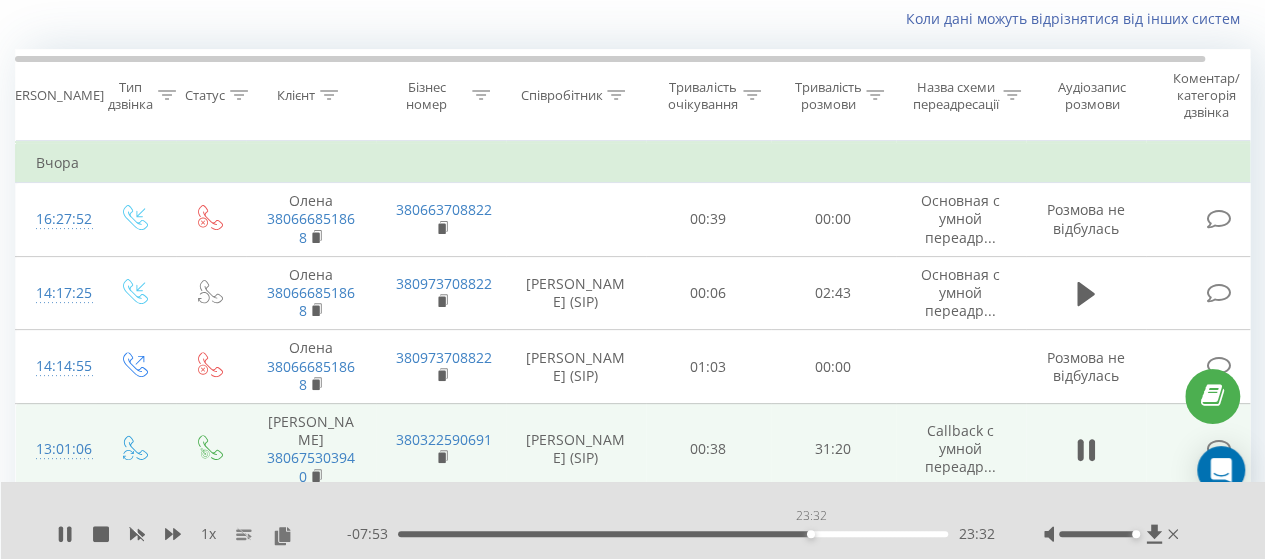 click on "23:32" at bounding box center [673, 534] 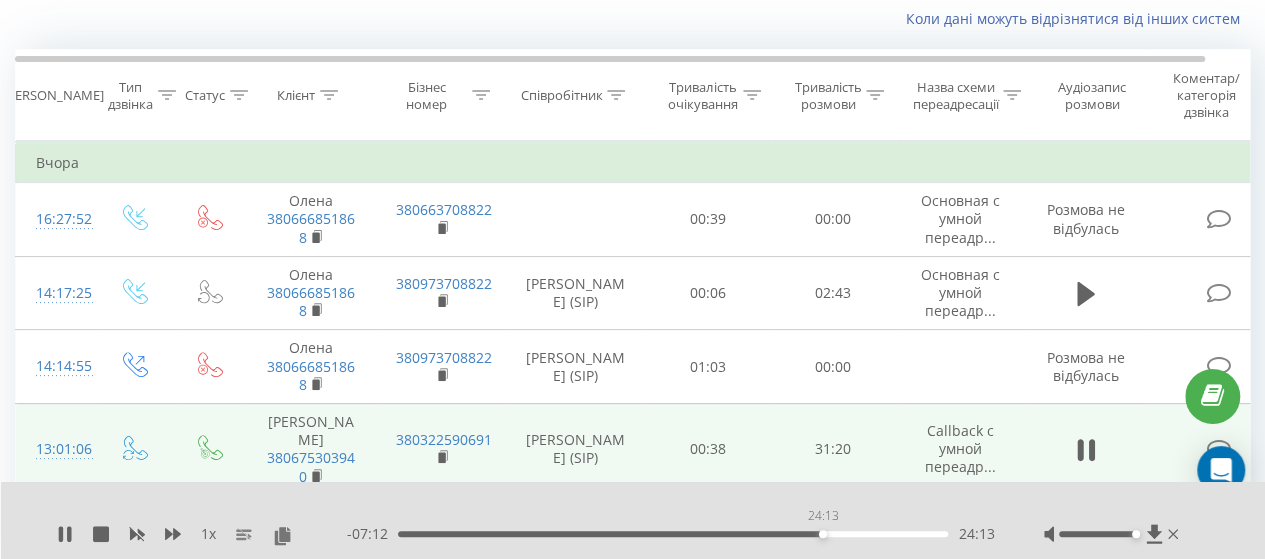 click on "24:13" at bounding box center (673, 534) 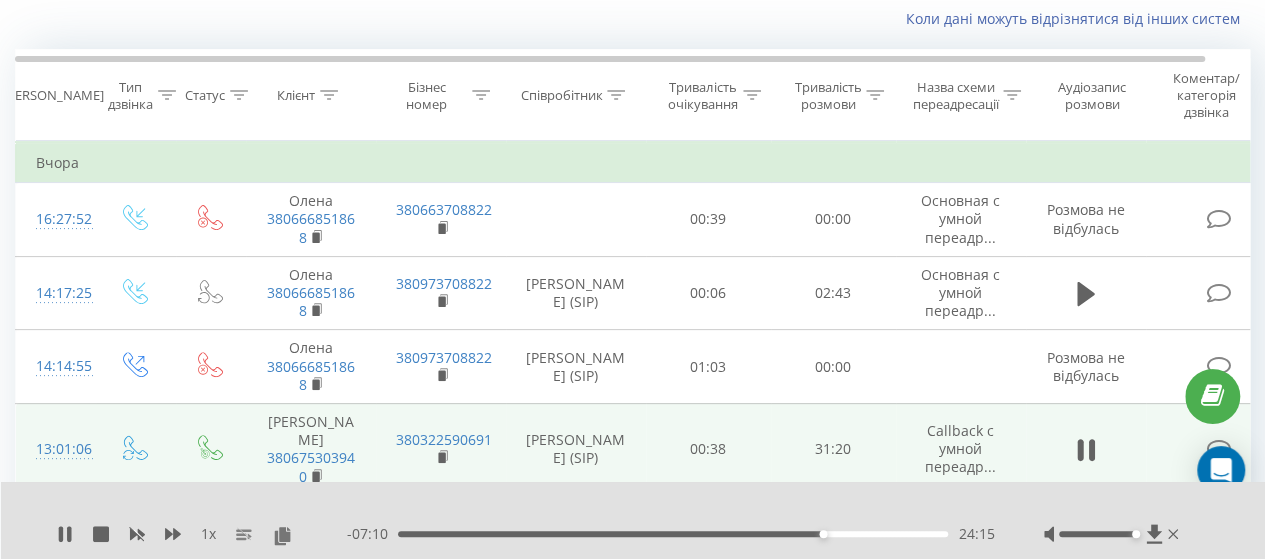 click on "24:15" at bounding box center [673, 534] 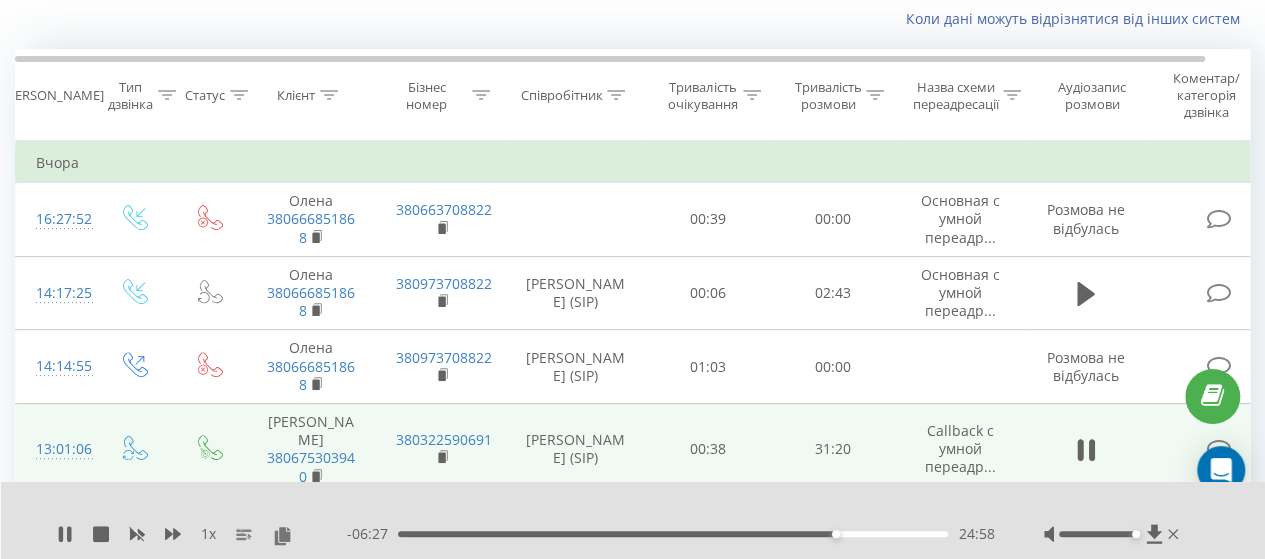 click on "24:58" at bounding box center [673, 534] 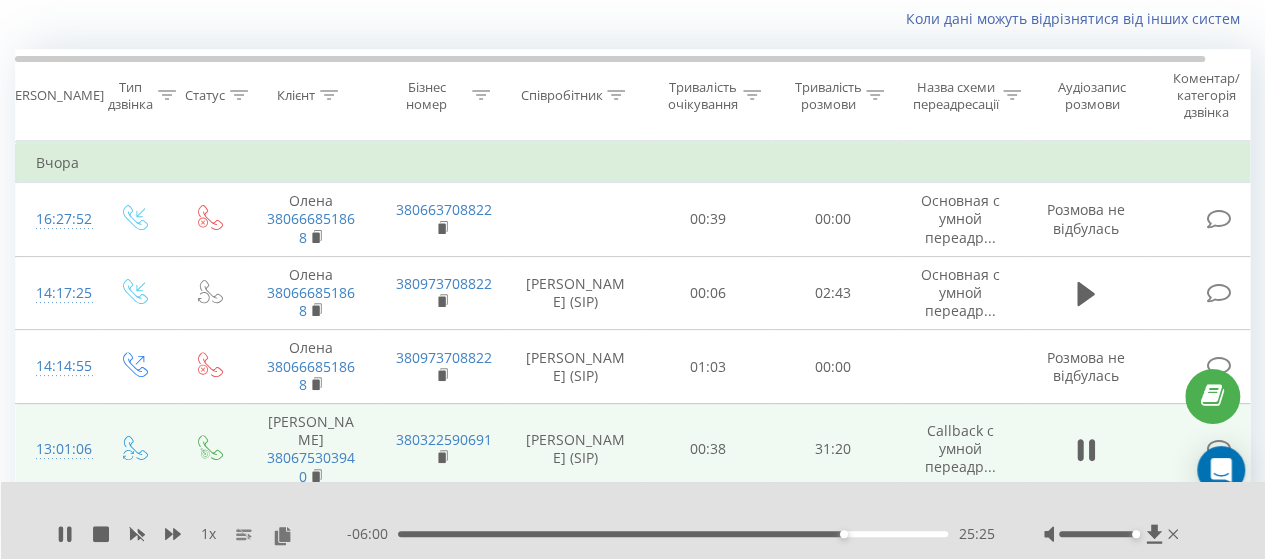 click on "25:25" at bounding box center (673, 534) 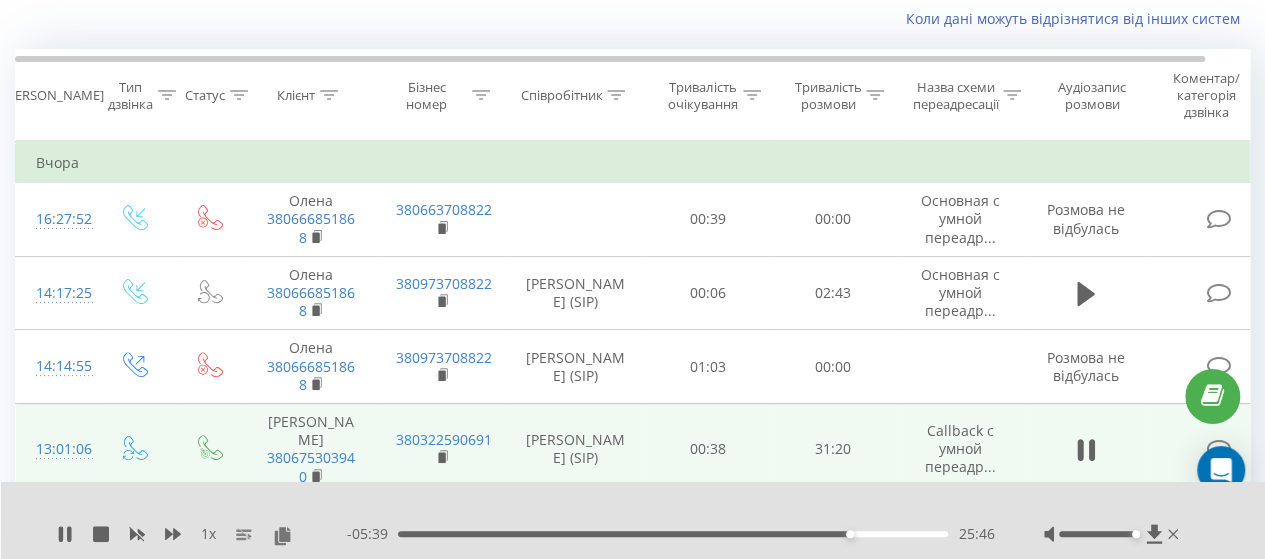 click on "25:46" at bounding box center (673, 534) 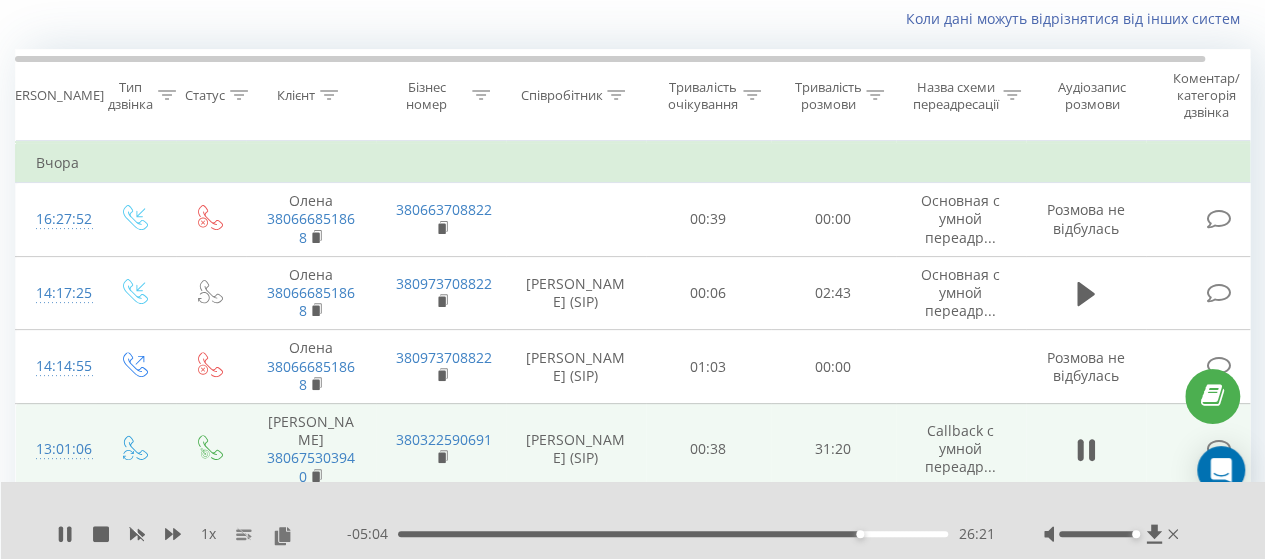 click on "26:21" at bounding box center [673, 534] 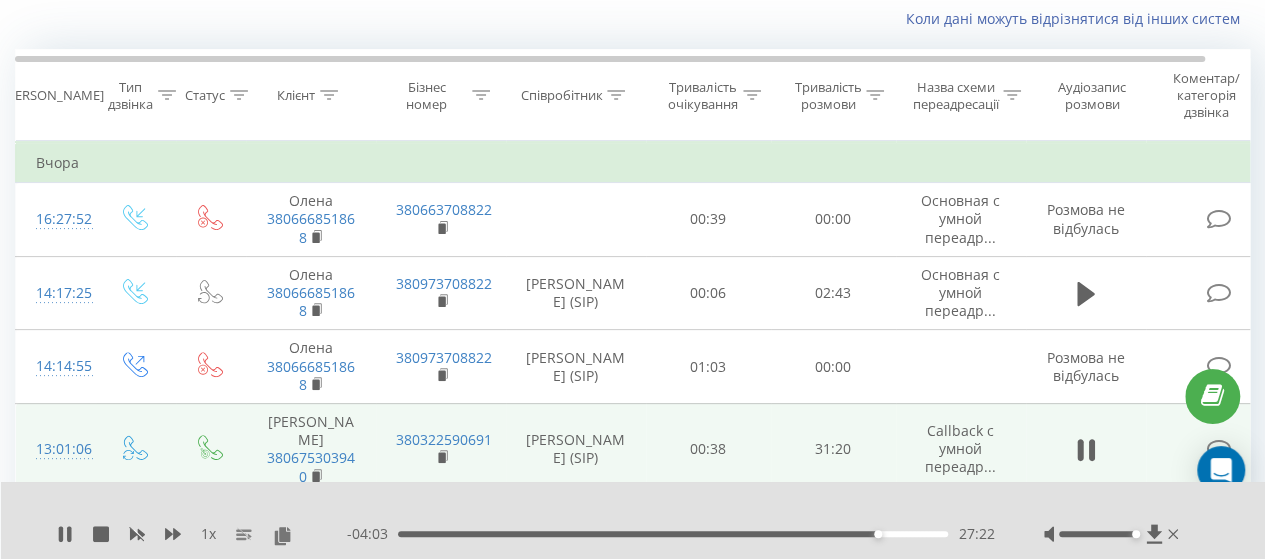 click on "27:22" at bounding box center (673, 534) 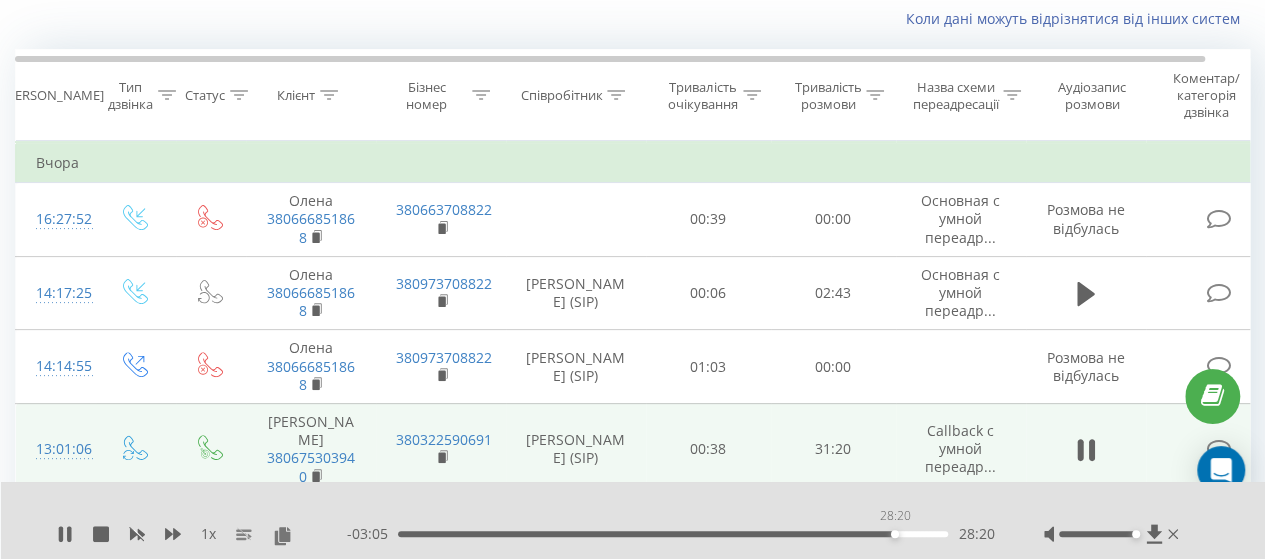 click on "28:20" at bounding box center [673, 534] 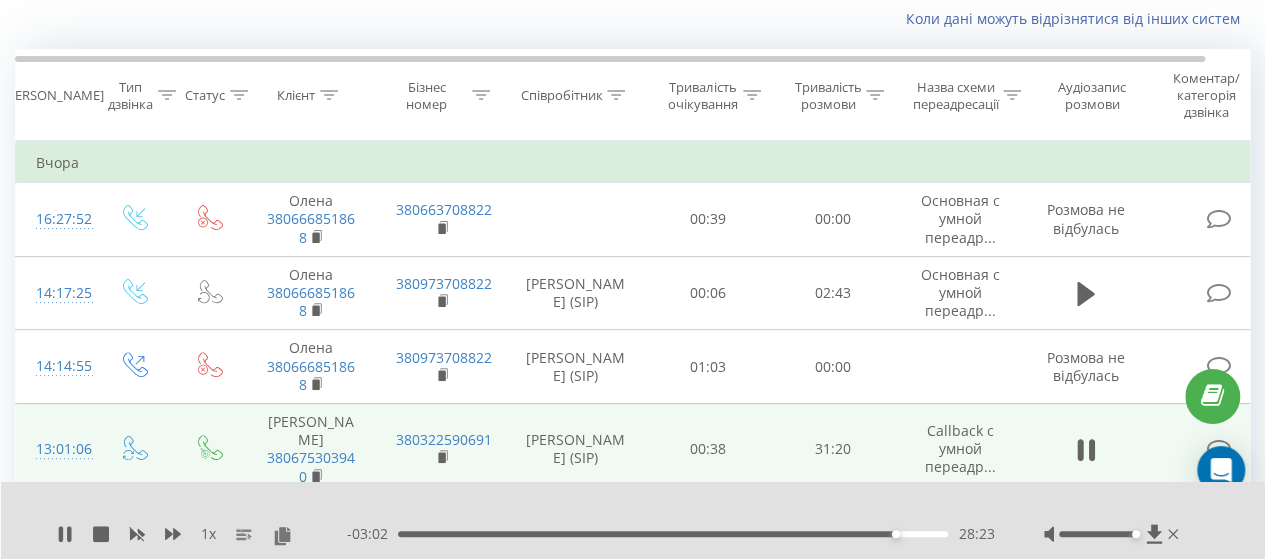 click on "28:23" at bounding box center (673, 534) 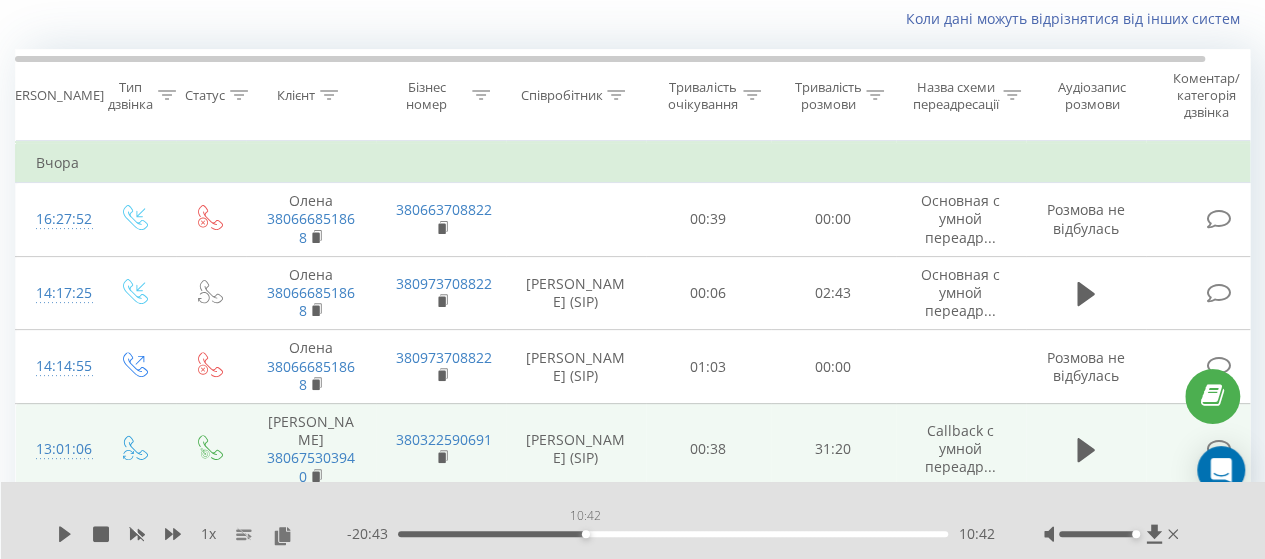 click on "10:42" at bounding box center [673, 534] 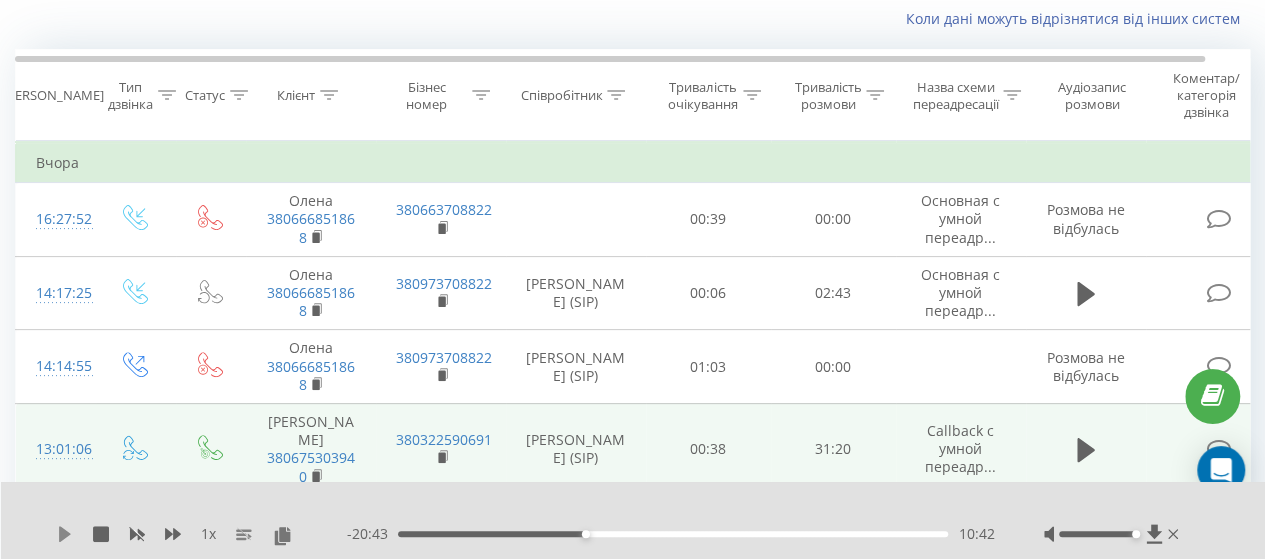 click 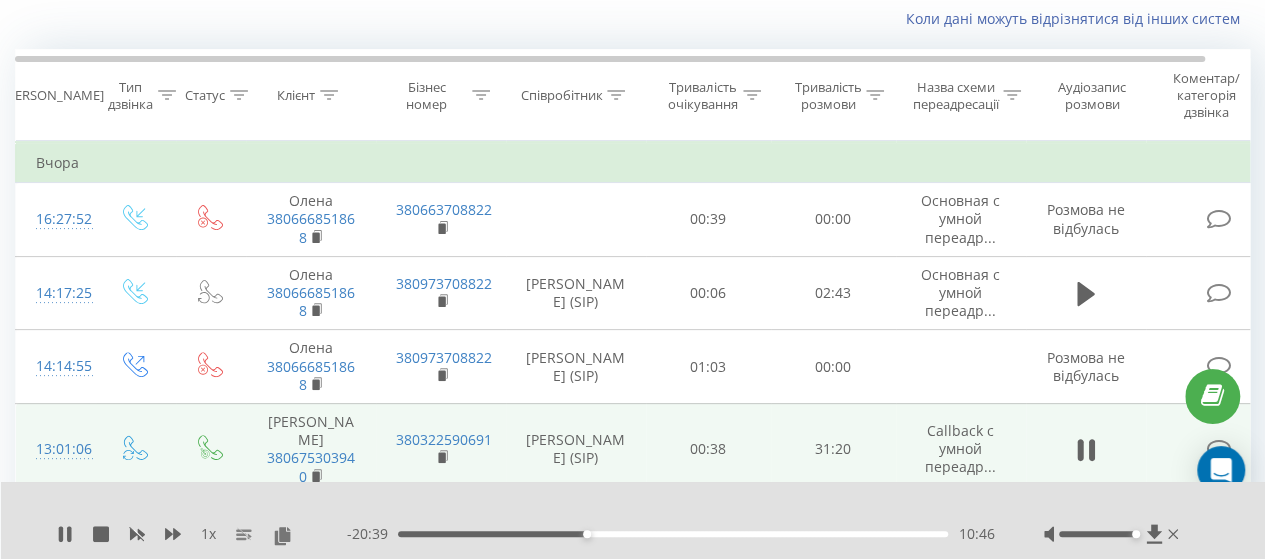 click on "10:46" at bounding box center (673, 534) 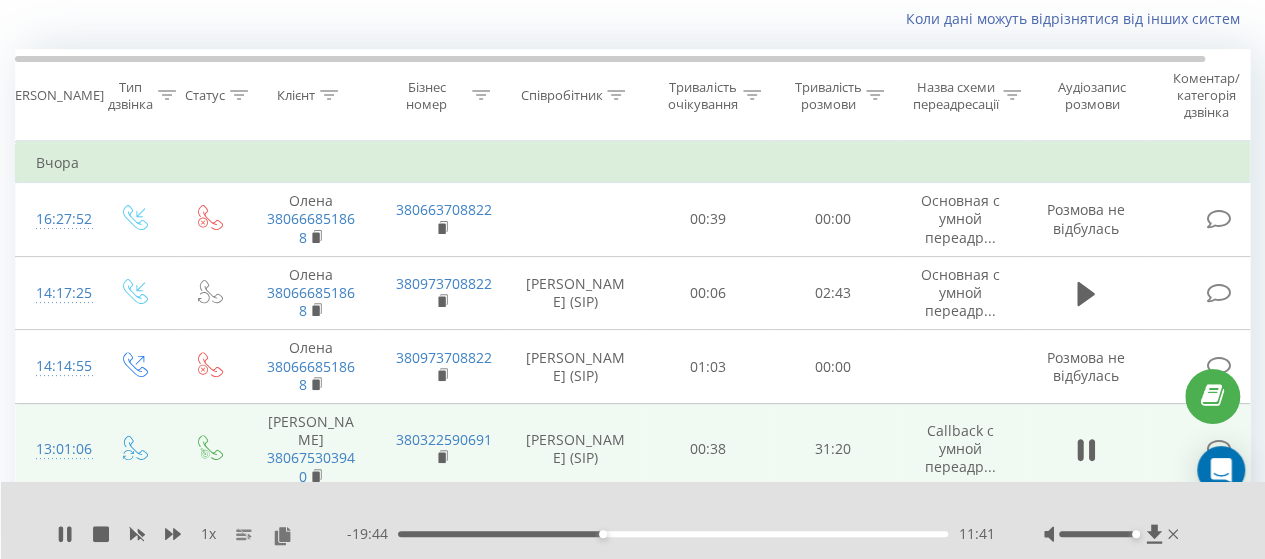 click on "11:41" at bounding box center [673, 534] 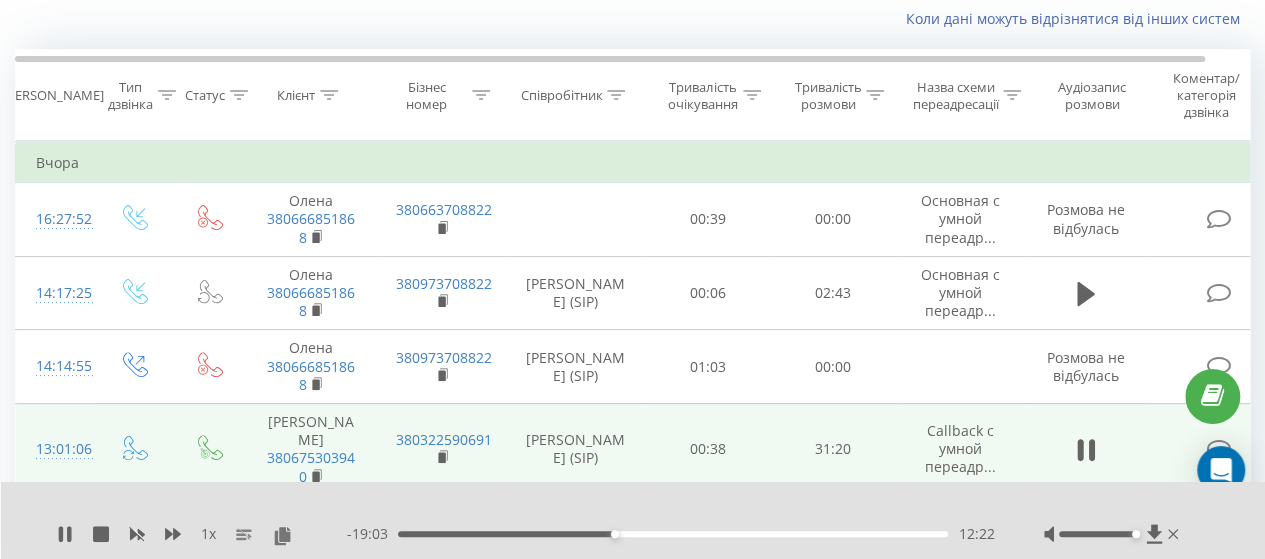 click on "12:22" at bounding box center [673, 534] 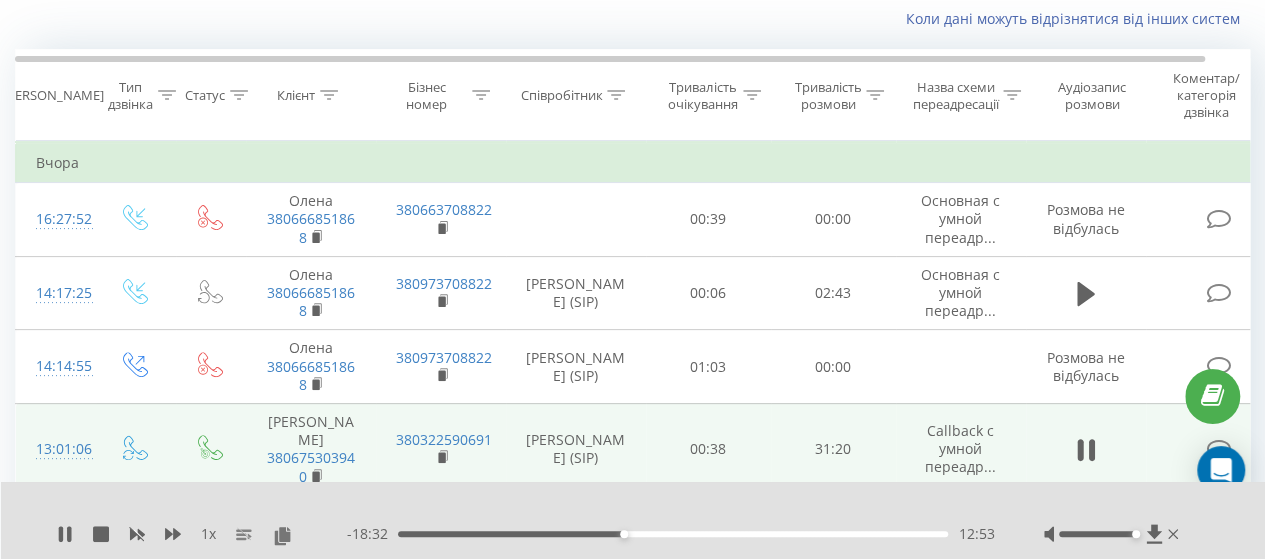 click on "12:53" at bounding box center [673, 534] 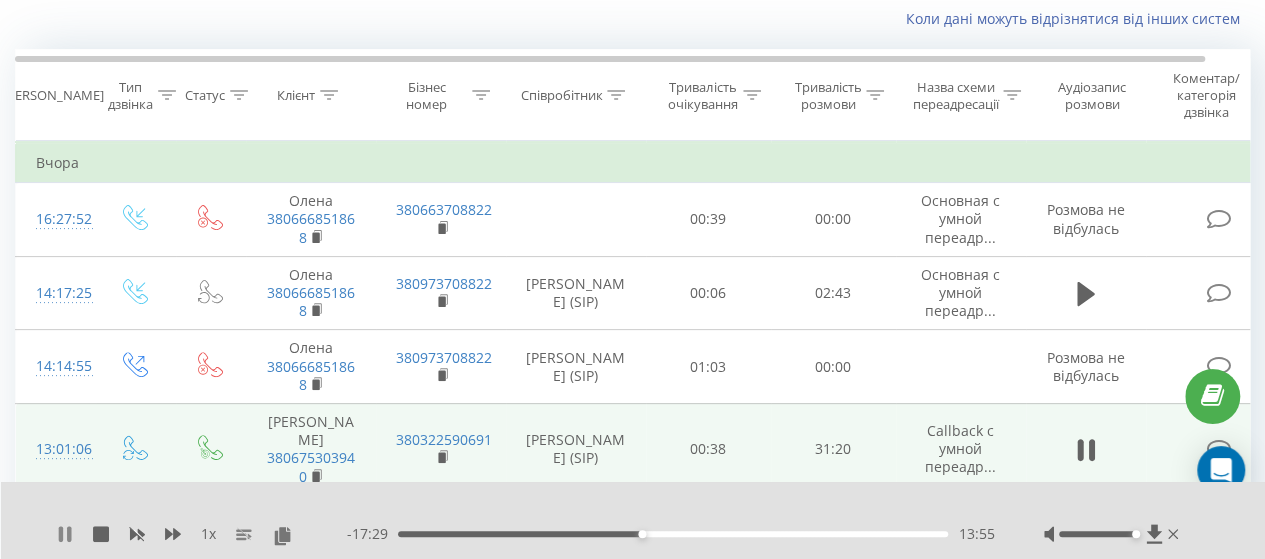 click 